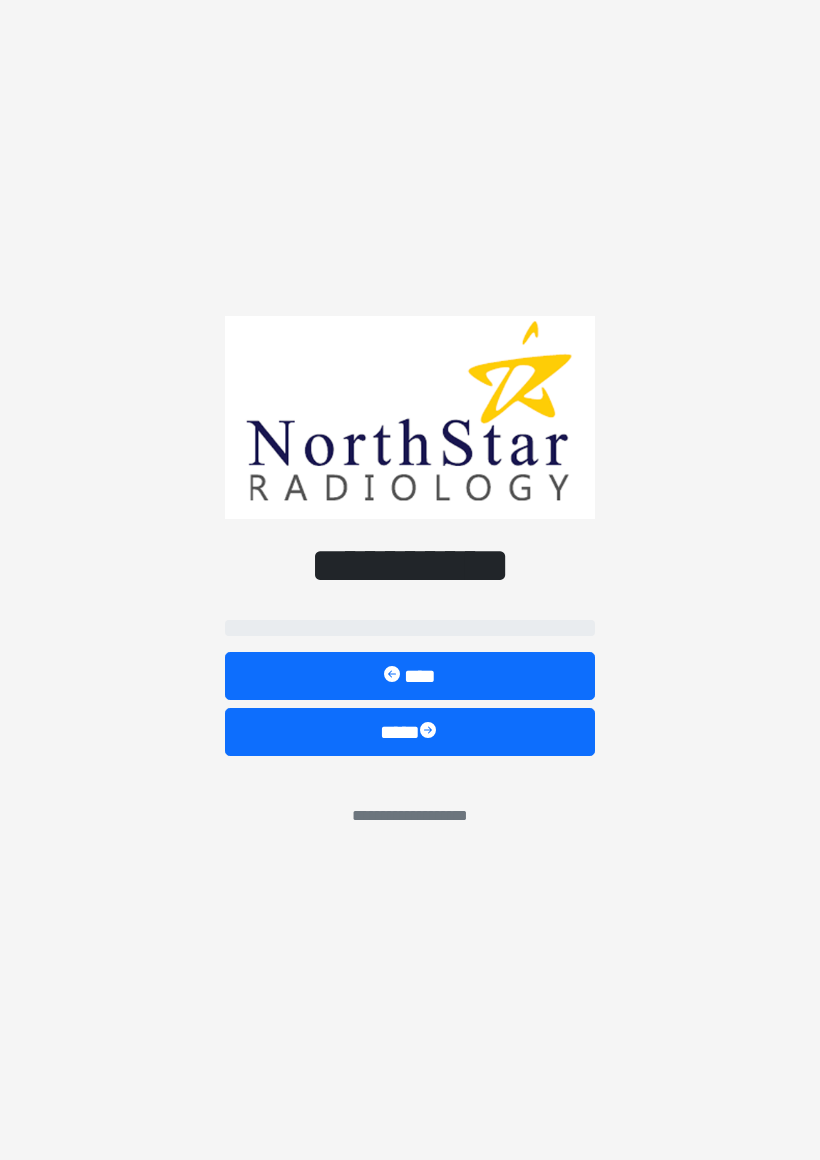 scroll, scrollTop: 0, scrollLeft: 0, axis: both 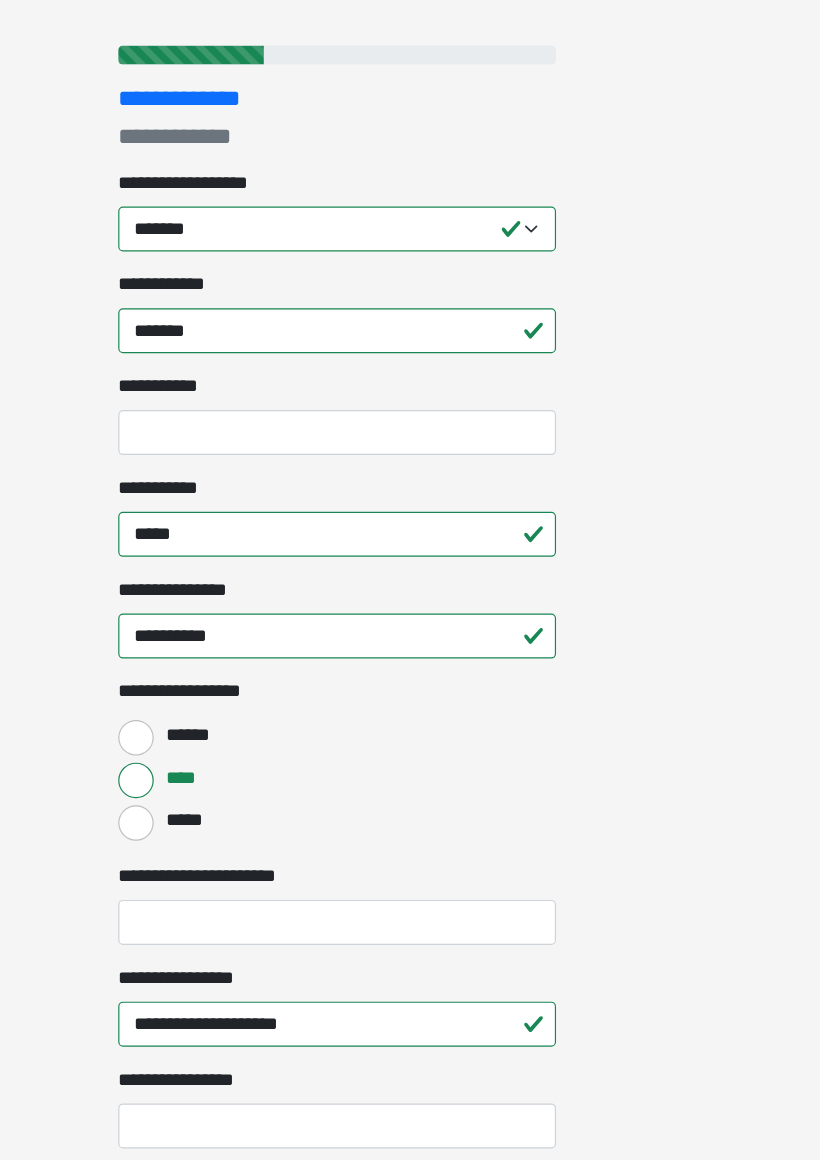 click on "**********" at bounding box center (410, 939) 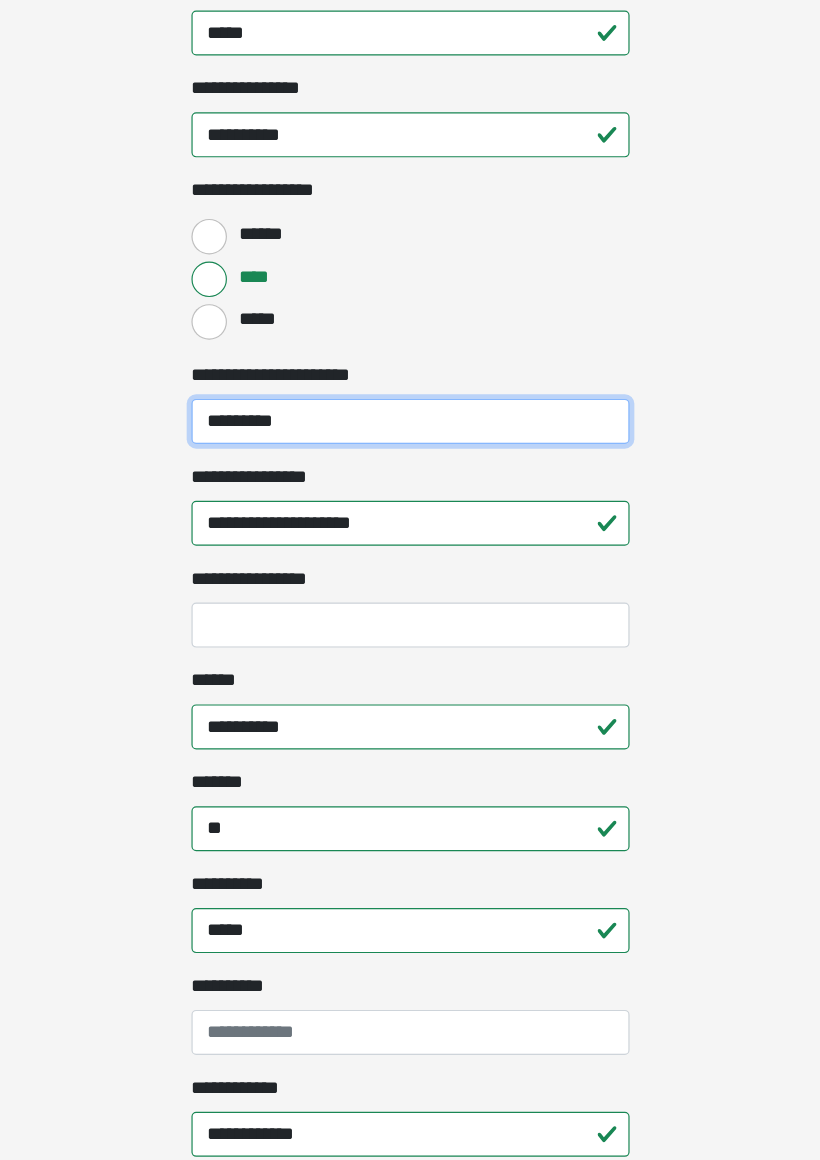 scroll, scrollTop: 779, scrollLeft: 0, axis: vertical 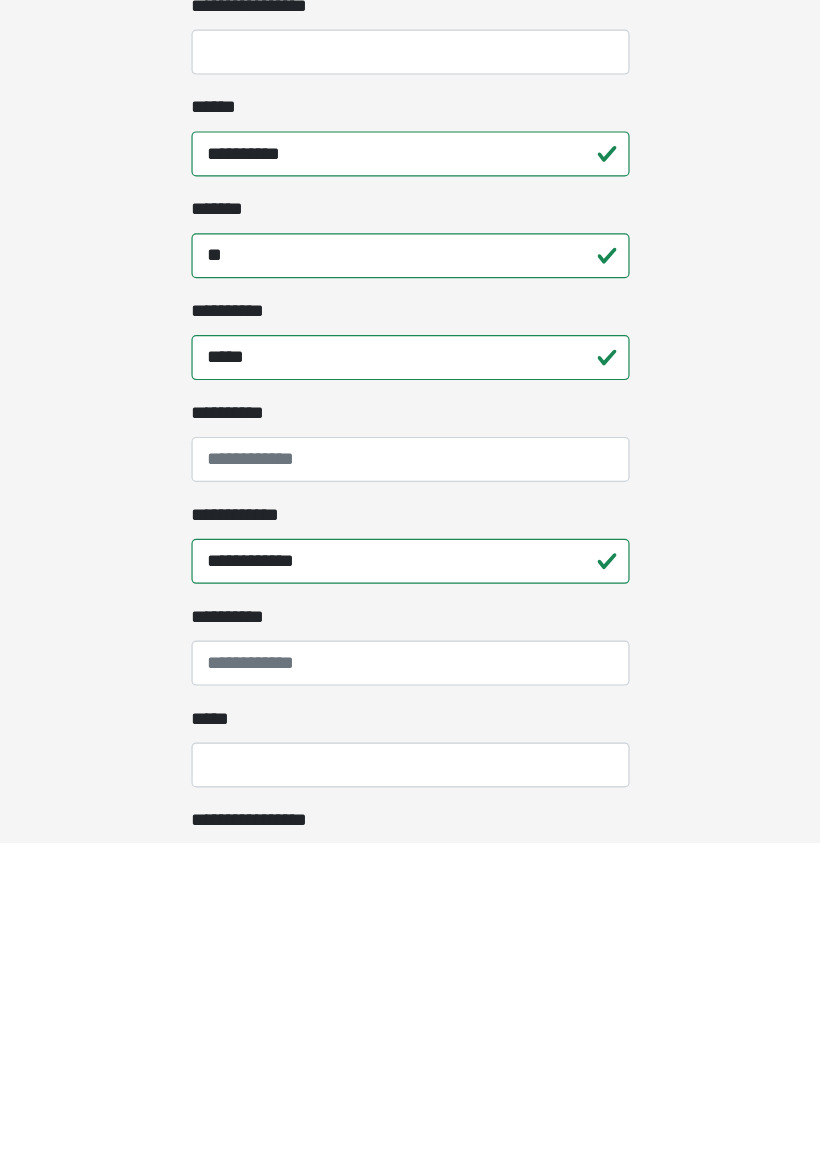 type on "*********" 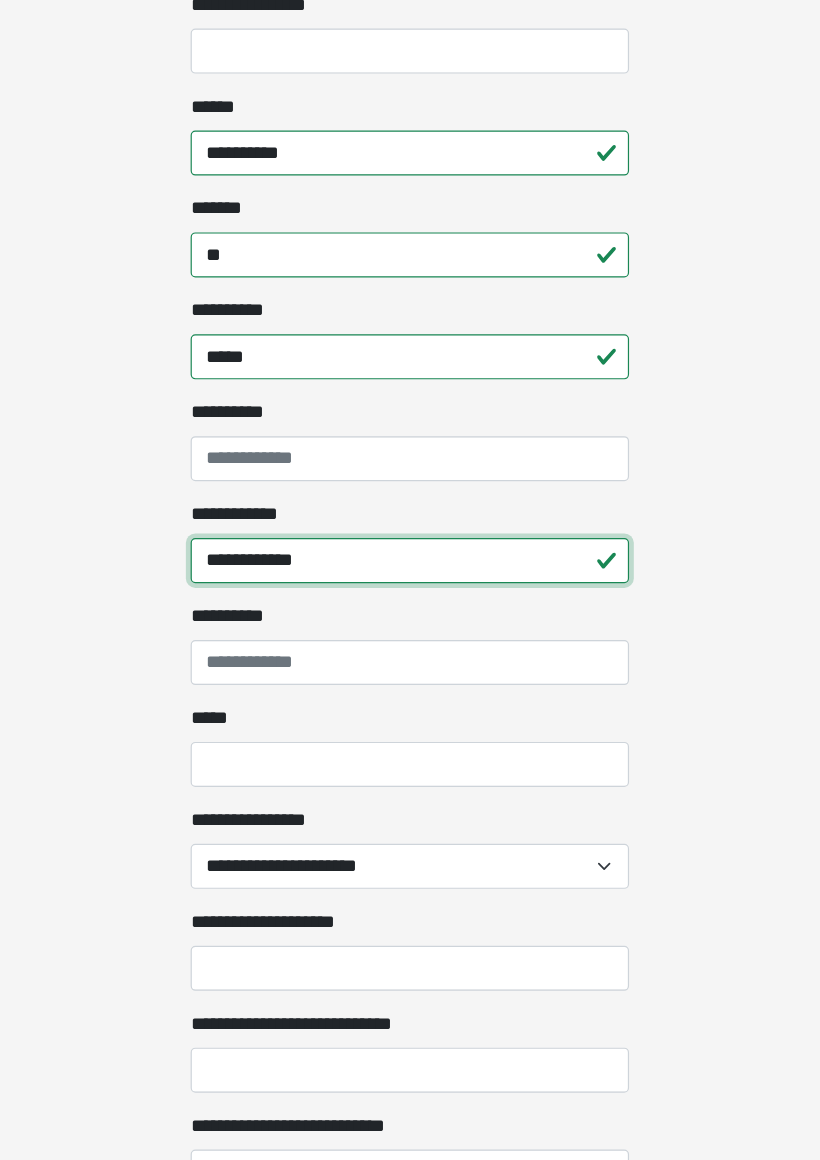 click on "**********" at bounding box center [410, 637] 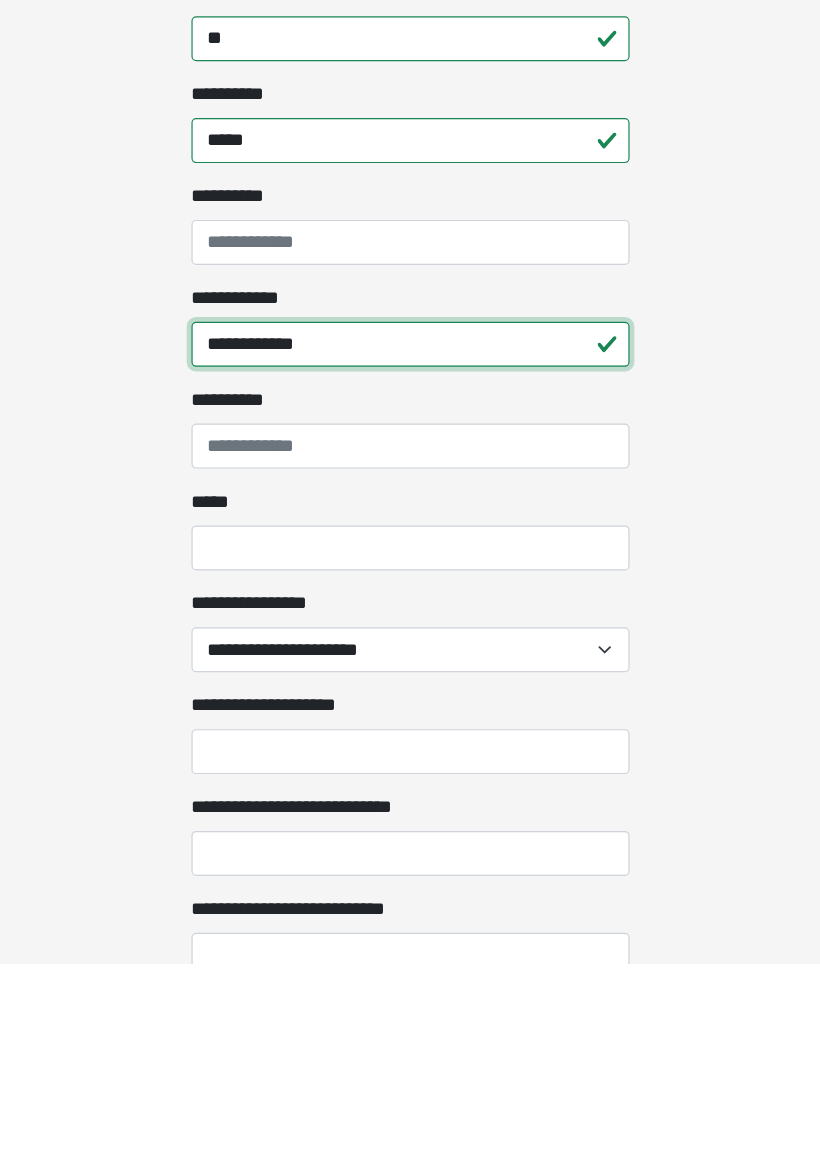 type on "**********" 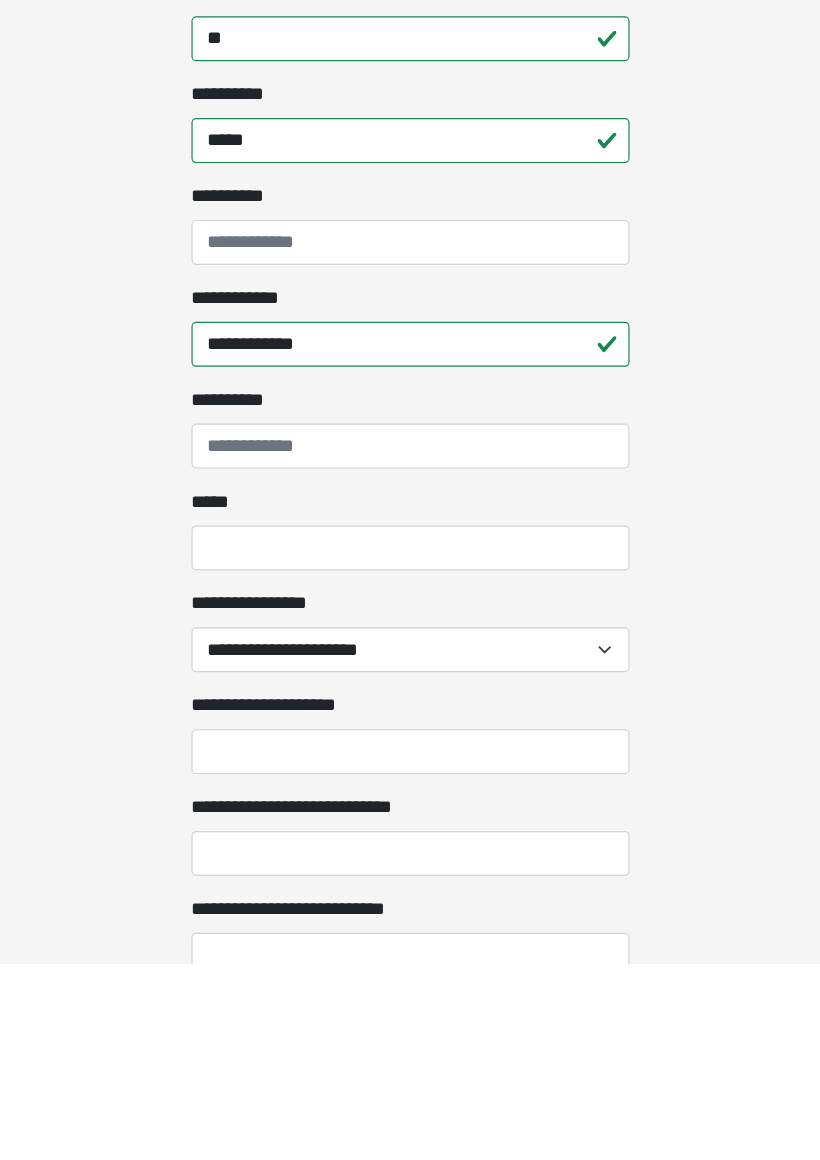 click on "**********" at bounding box center (410, 895) 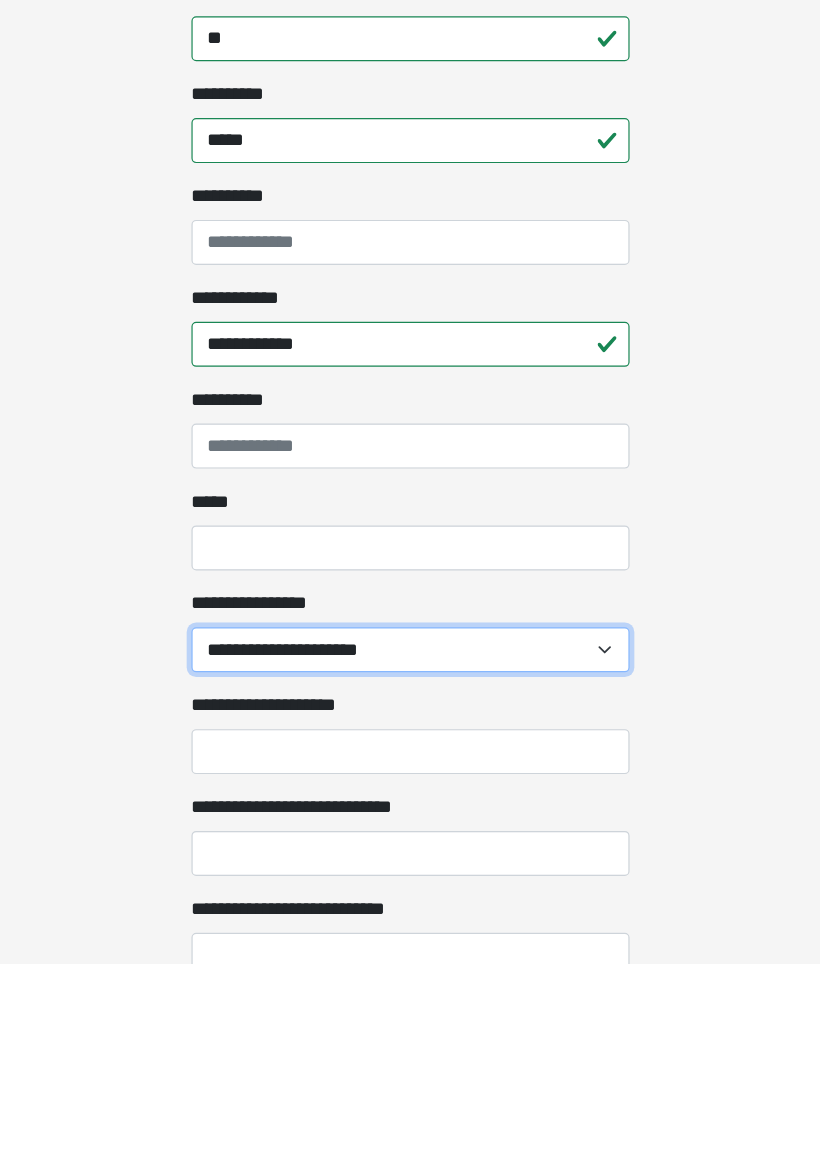 scroll, scrollTop: 1246, scrollLeft: 0, axis: vertical 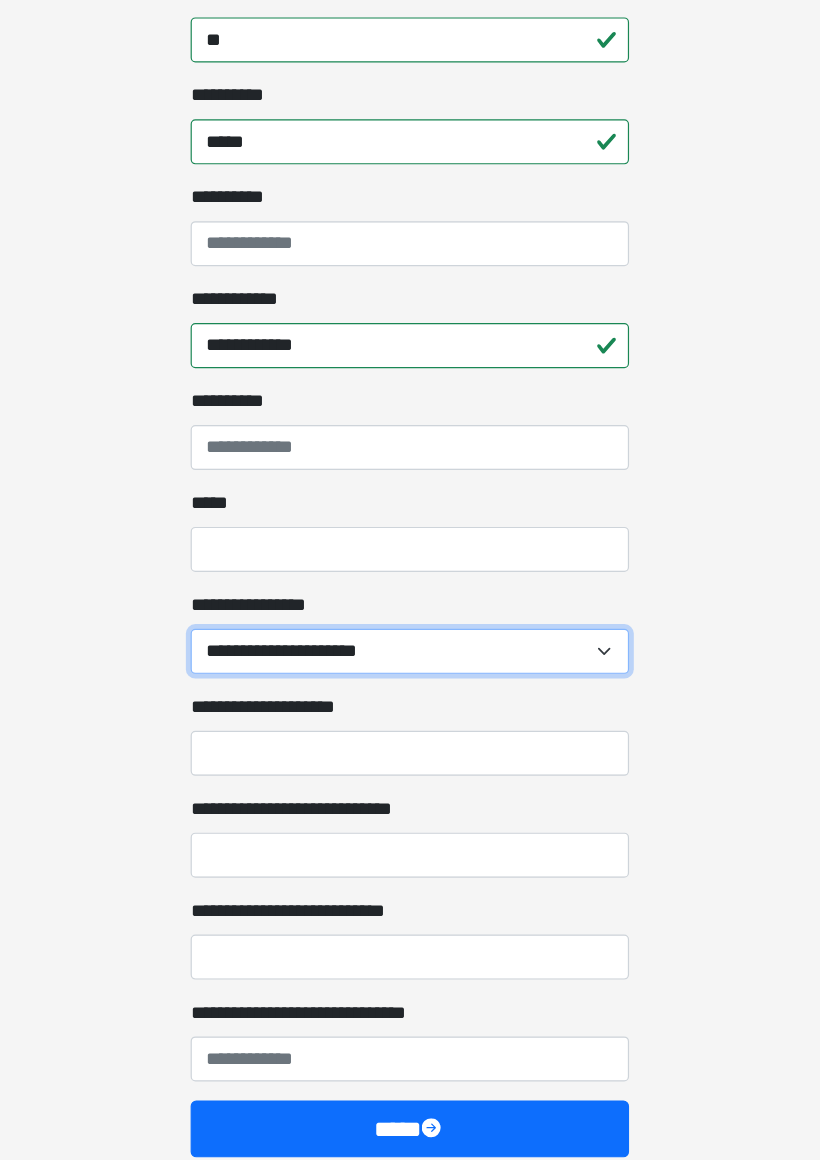 select on "******" 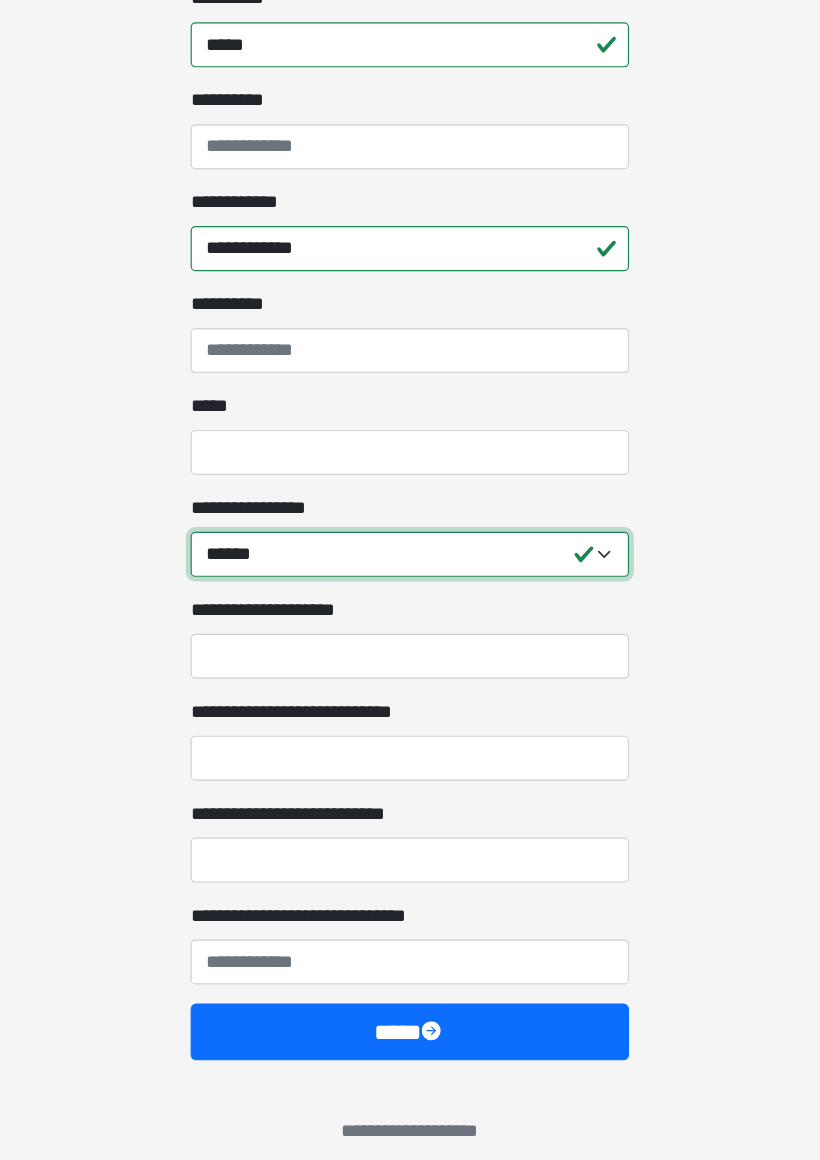 scroll, scrollTop: 1328, scrollLeft: 0, axis: vertical 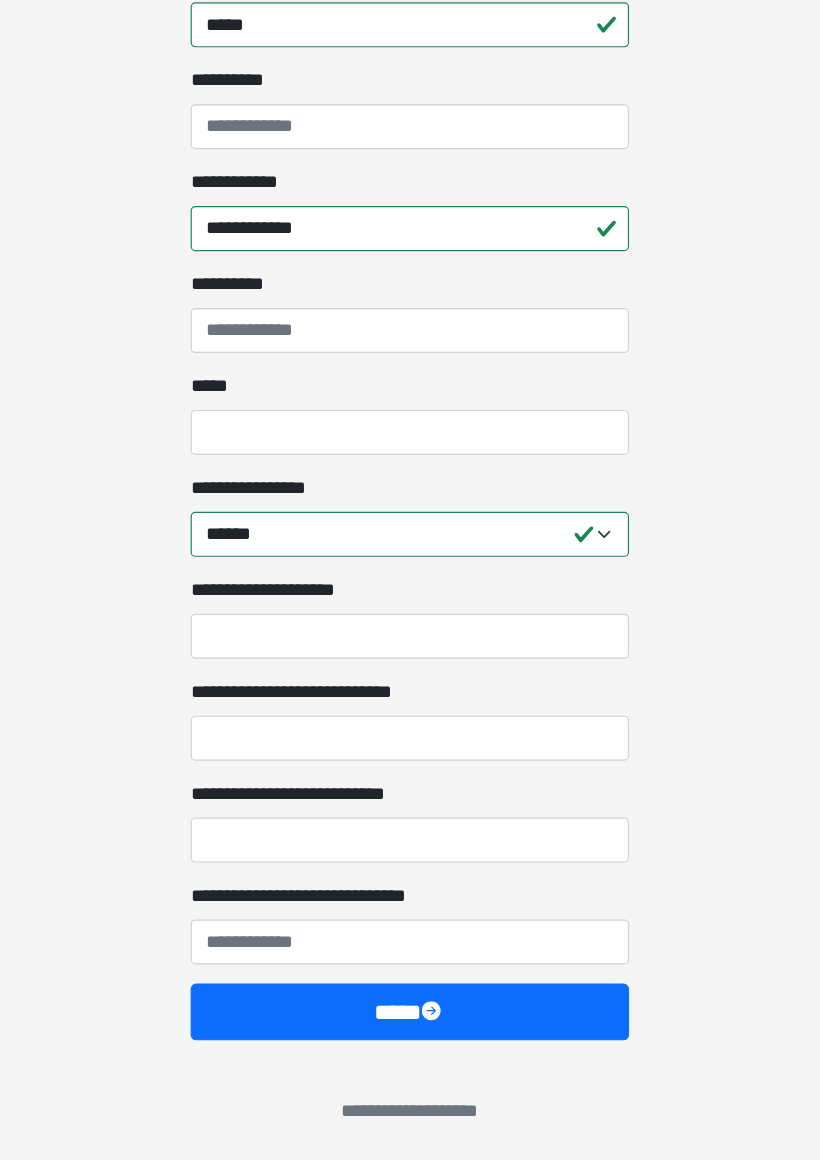 click on "**********" at bounding box center [410, 803] 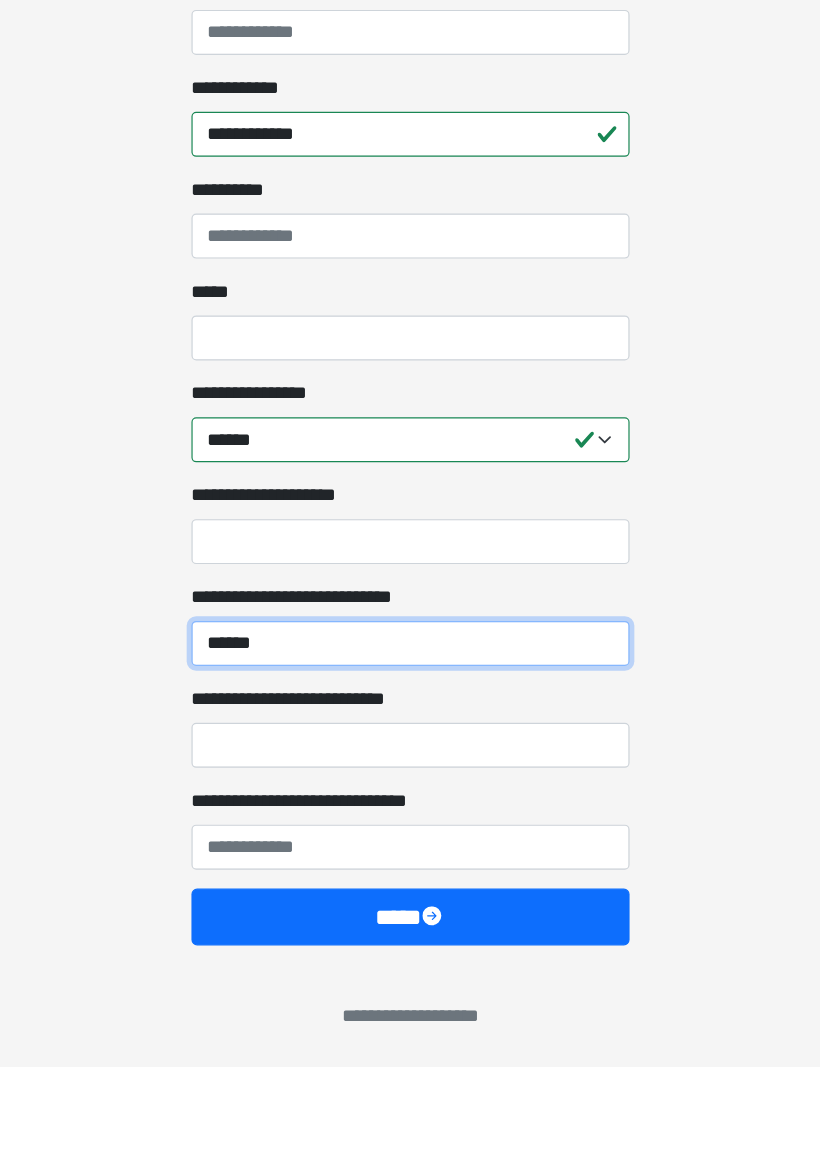 type on "*****" 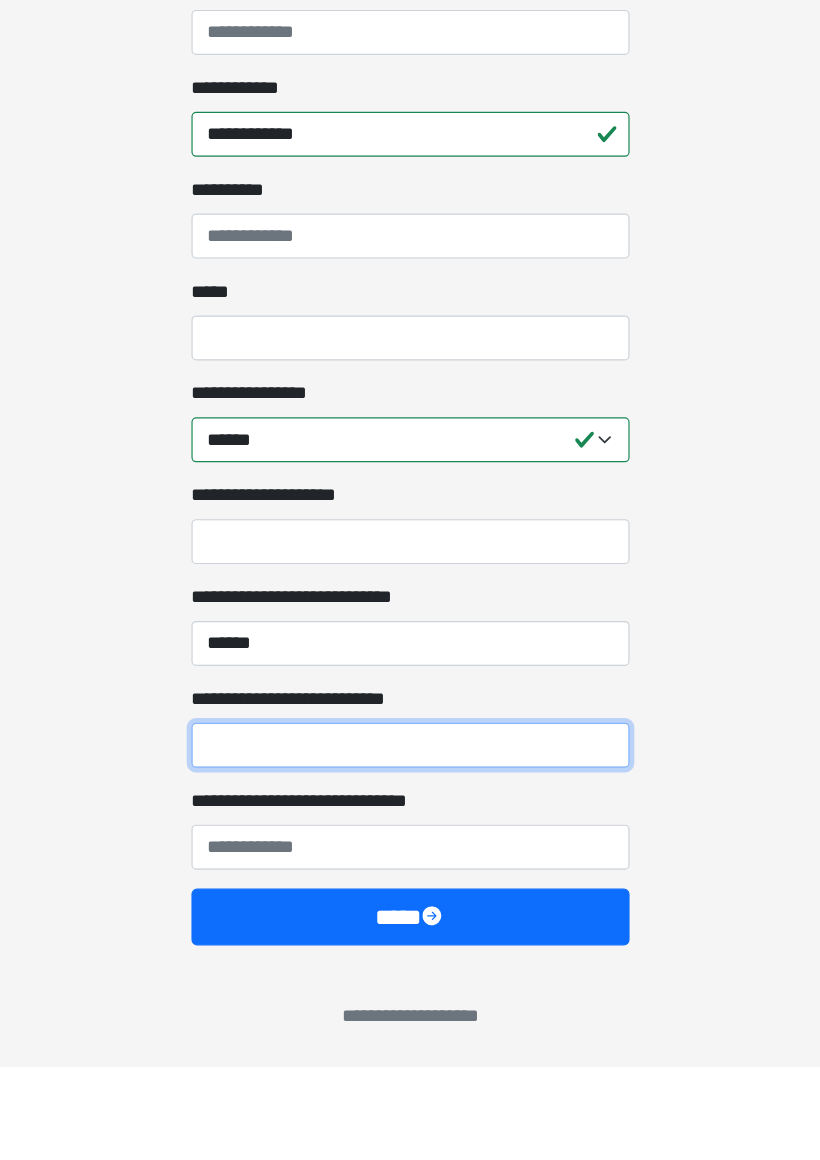 click on "**********" at bounding box center [410, 889] 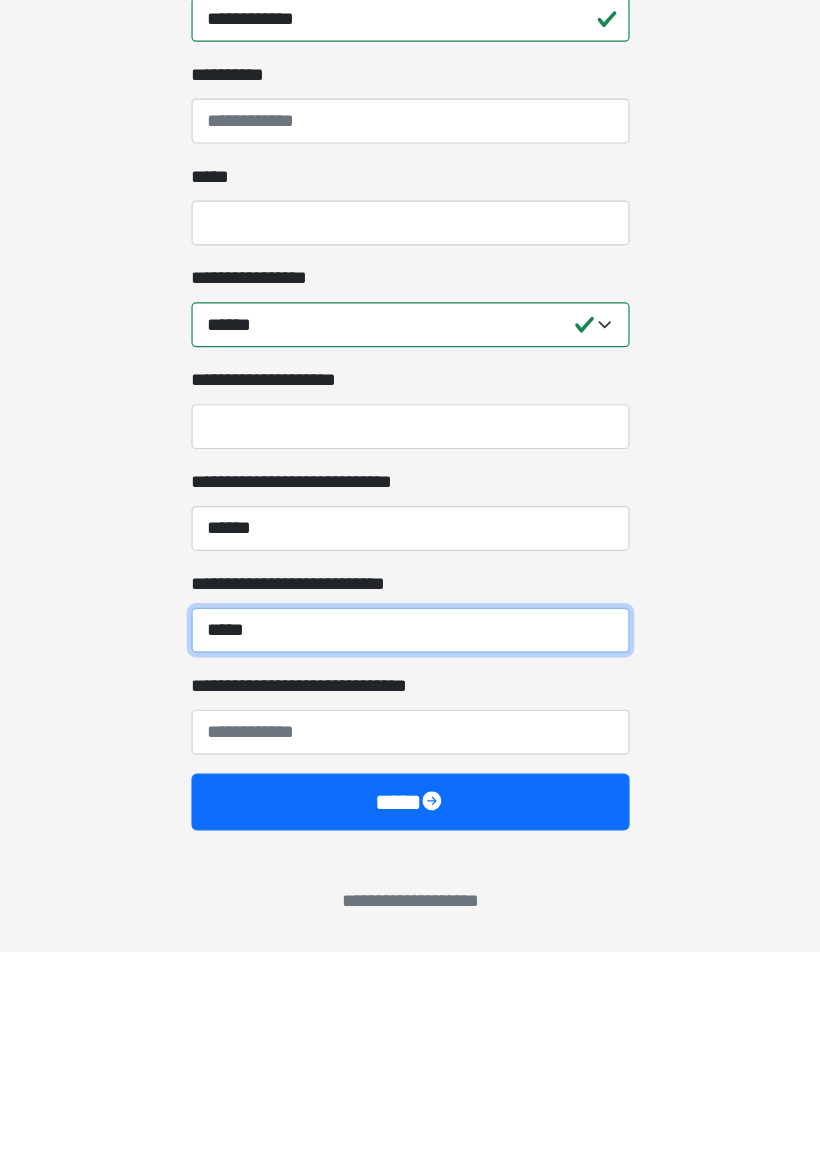 type on "*****" 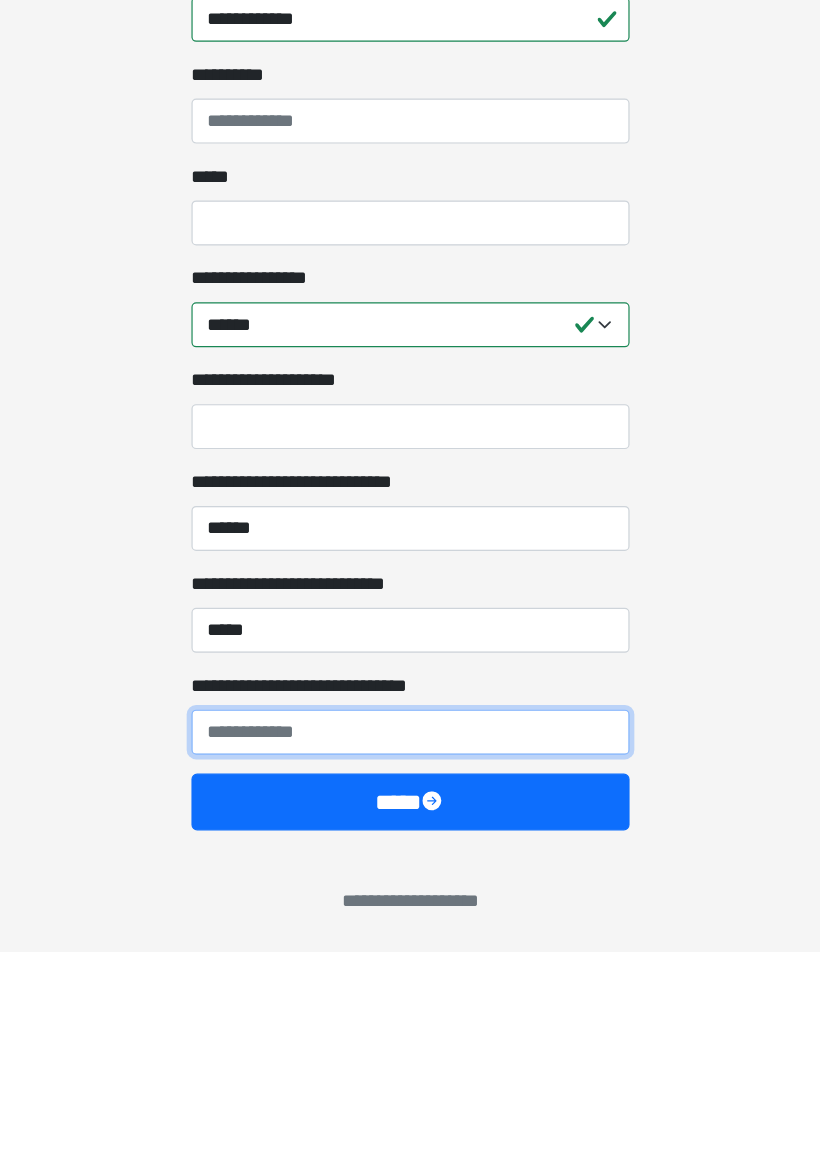 click on "**********" at bounding box center (410, 975) 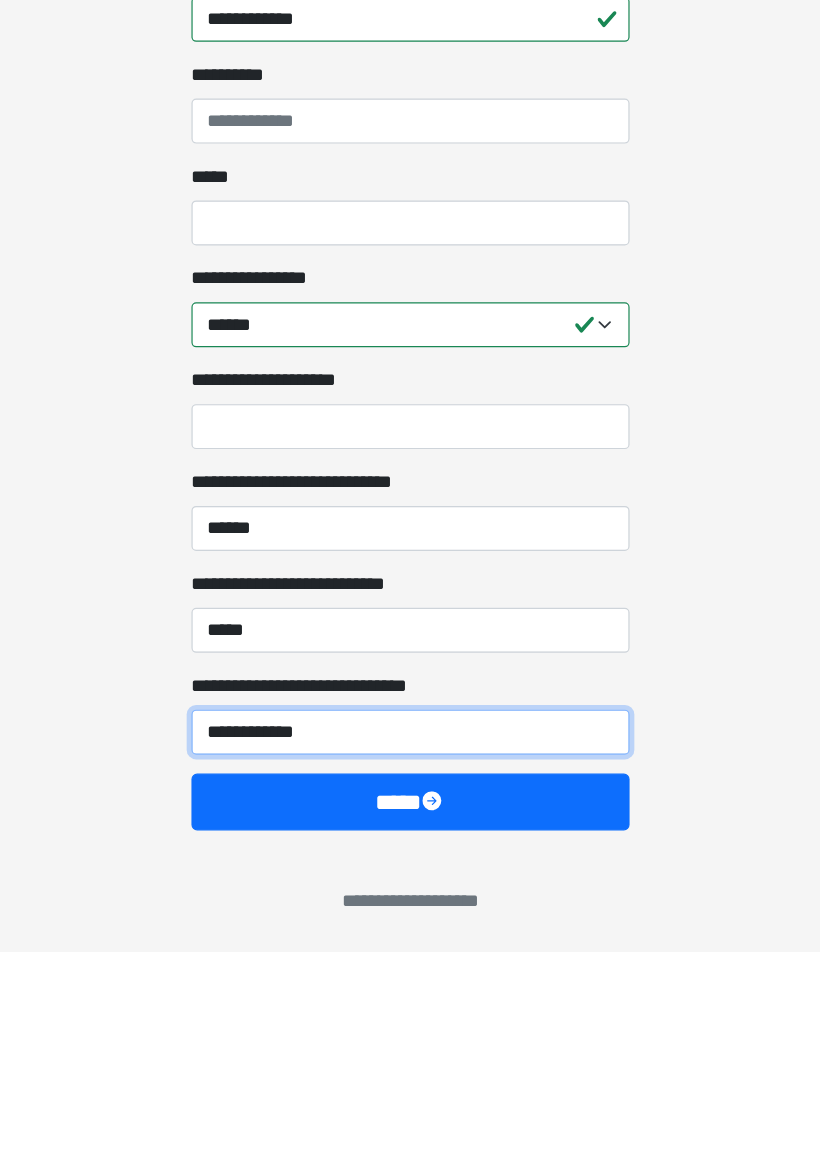 type on "**********" 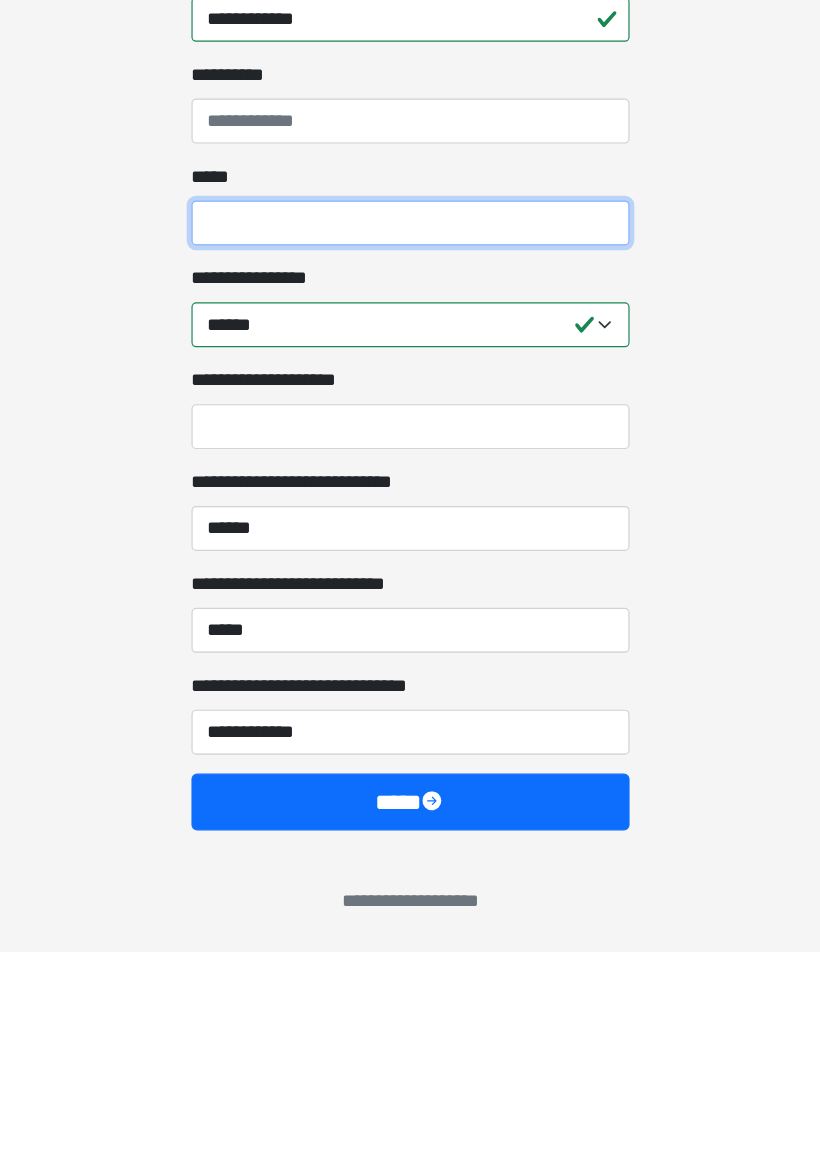 click on "*****" at bounding box center [410, 545] 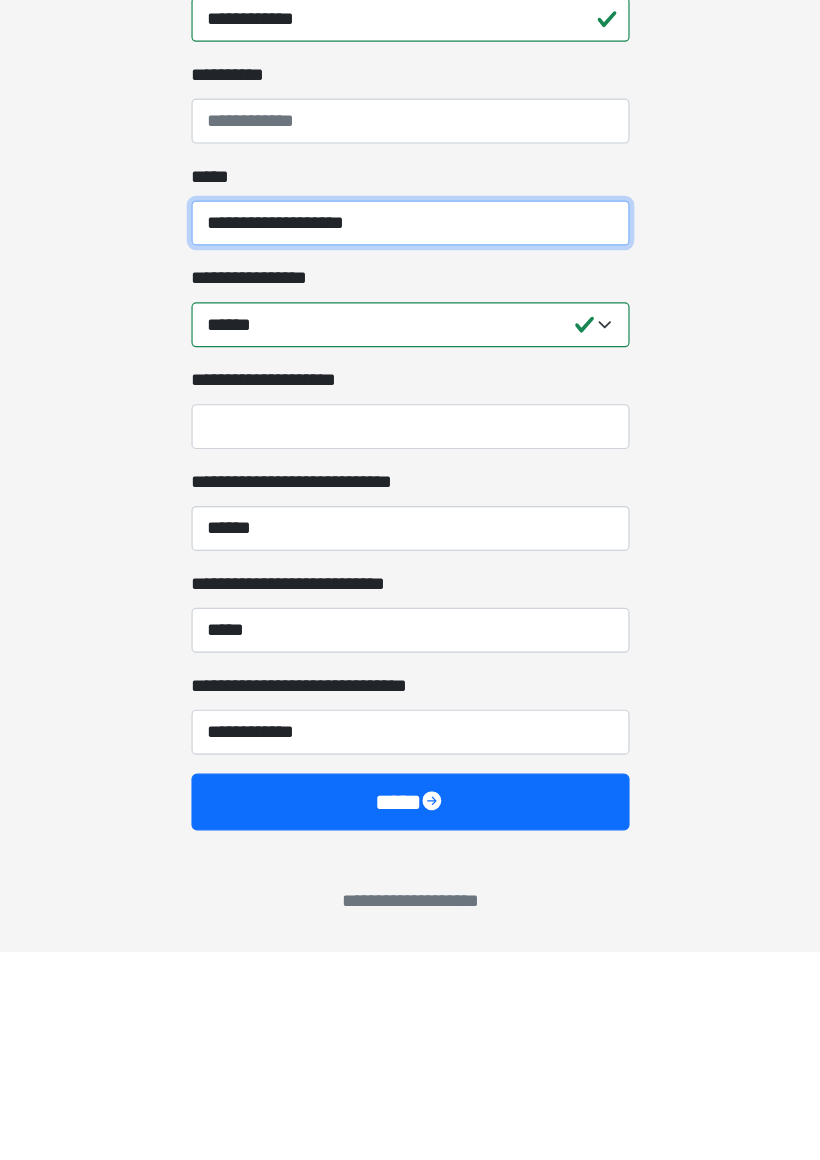type on "**********" 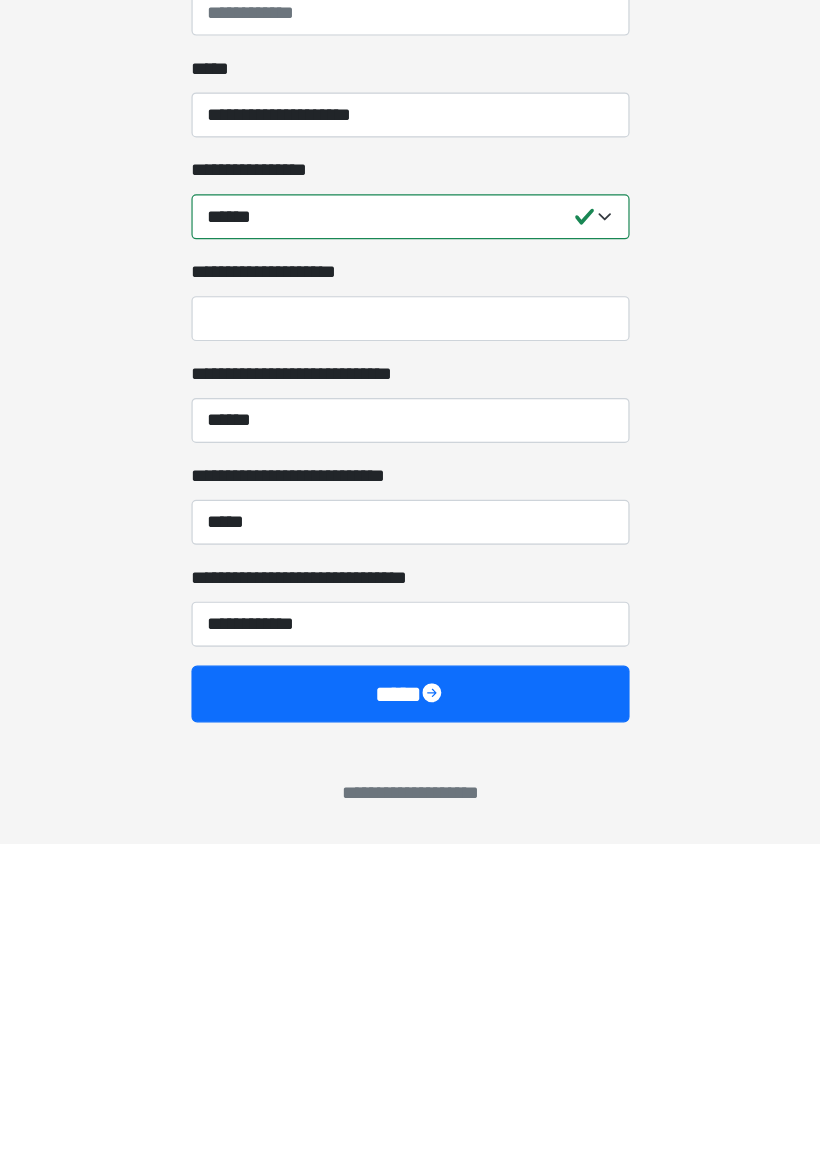 click on "****" at bounding box center [410, 1034] 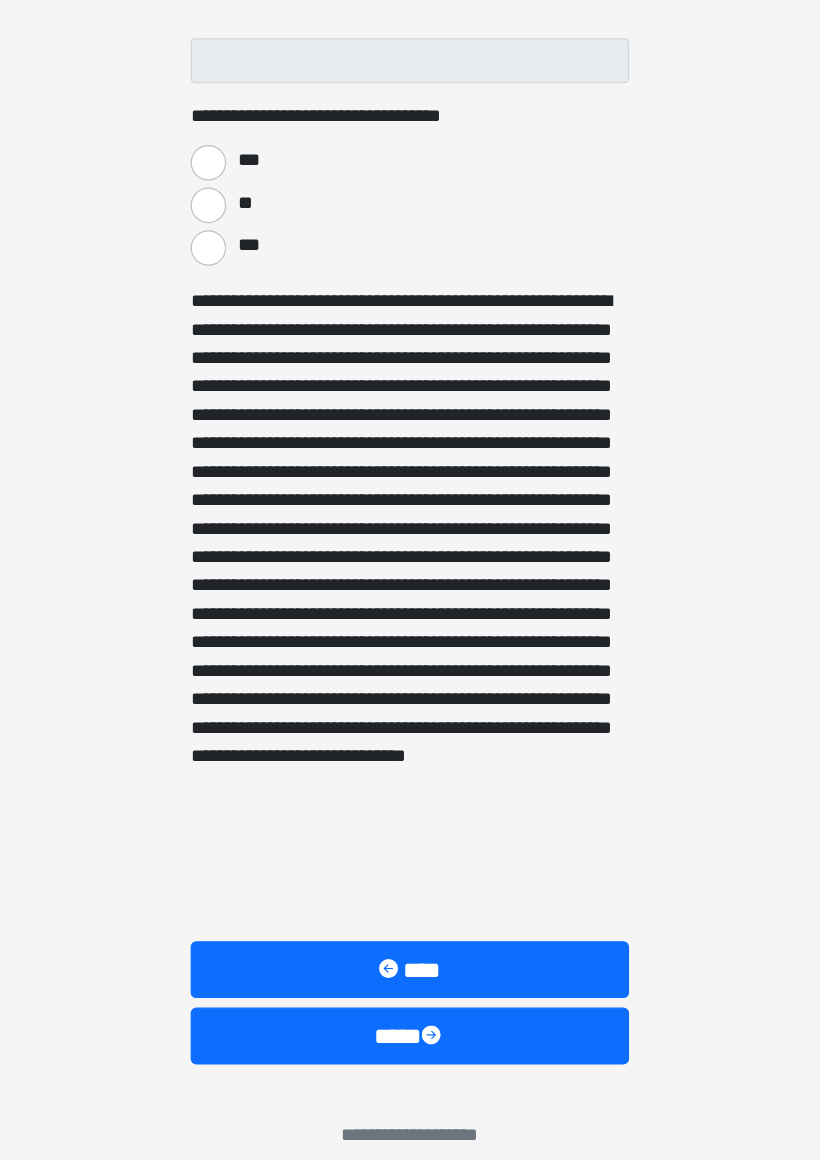 scroll, scrollTop: 1026, scrollLeft: 0, axis: vertical 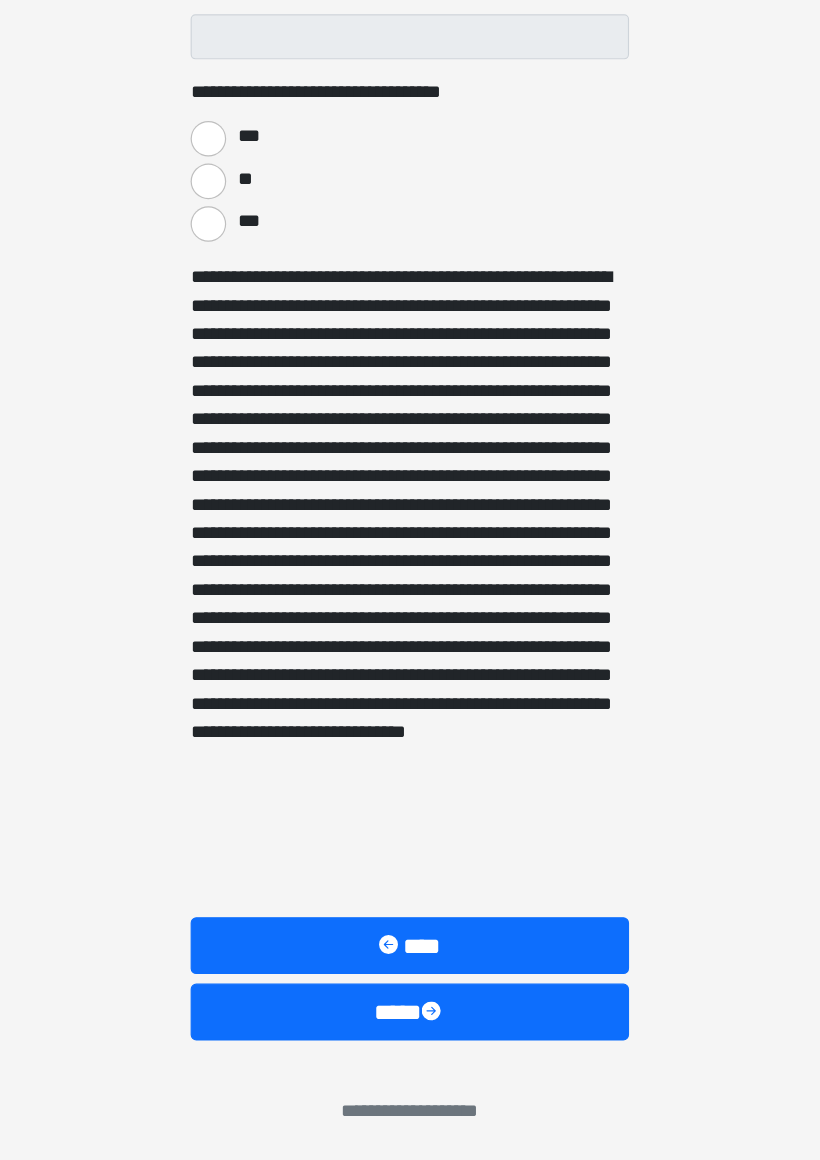 click on "****" at bounding box center (410, 1034) 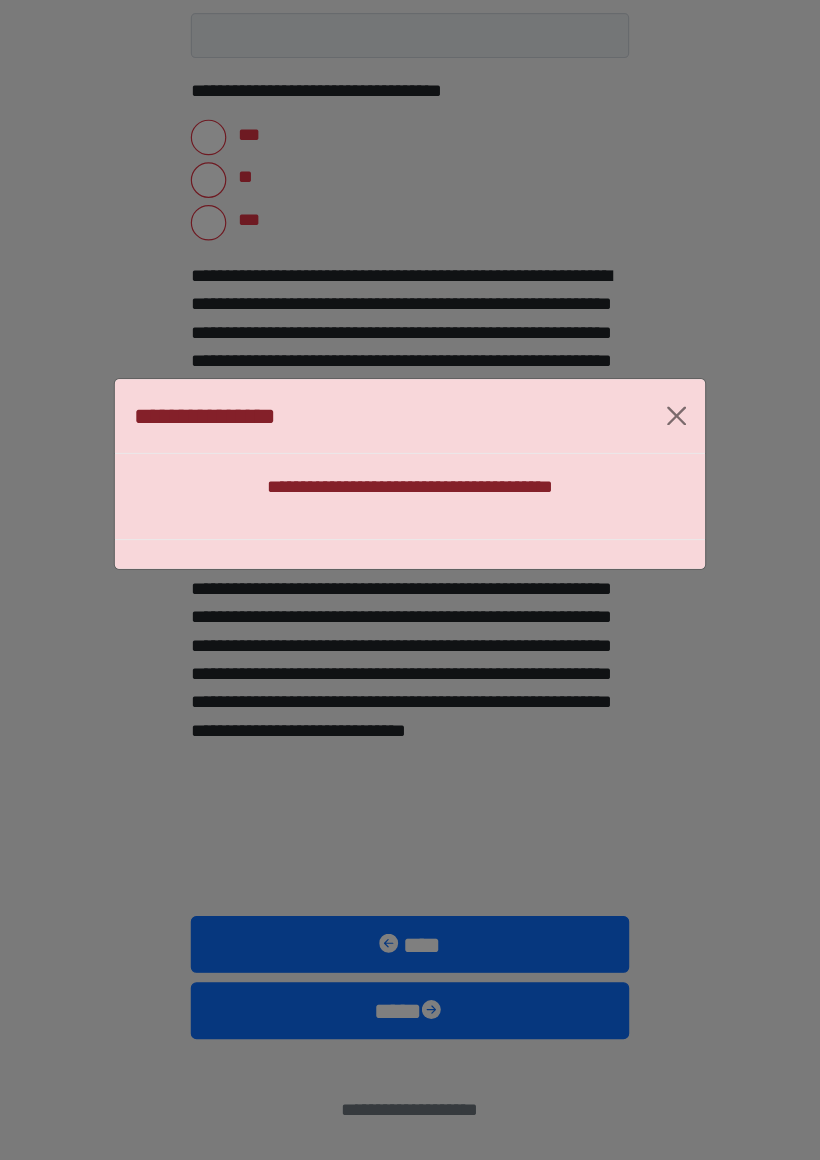 click on "**********" at bounding box center [410, 580] 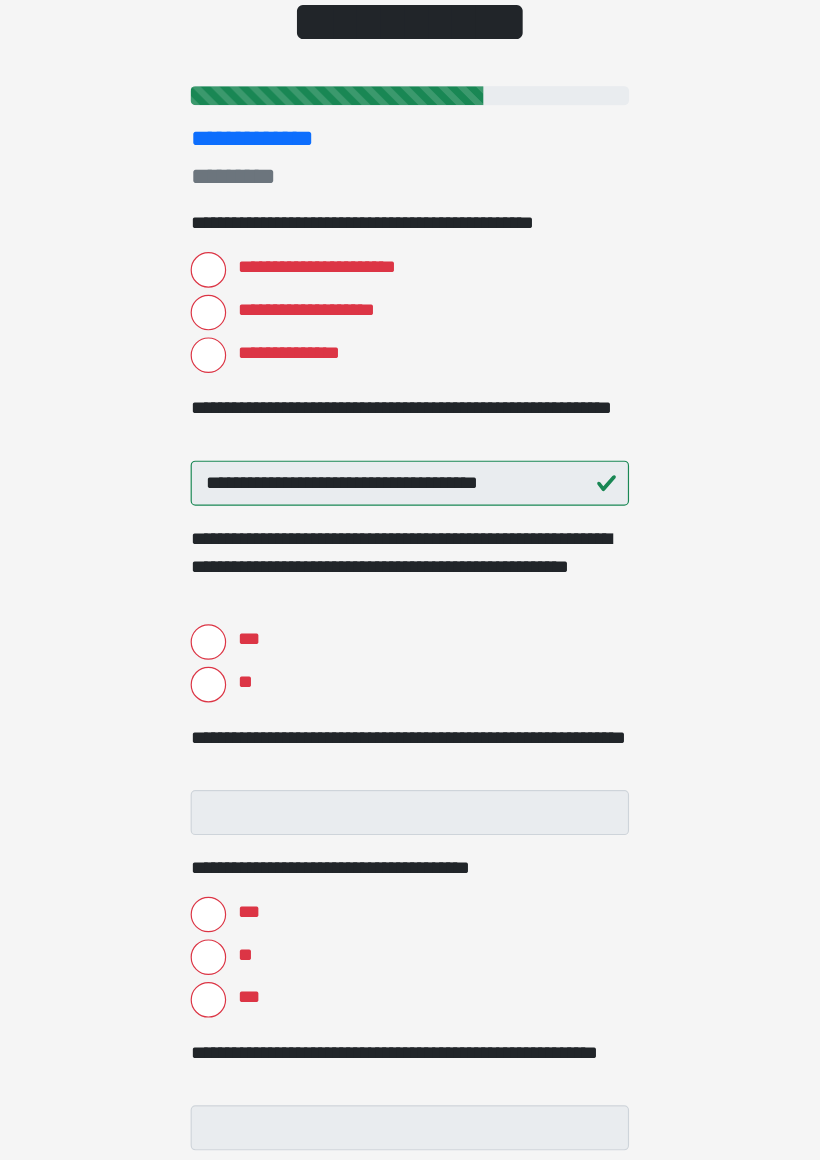 scroll, scrollTop: 0, scrollLeft: 0, axis: both 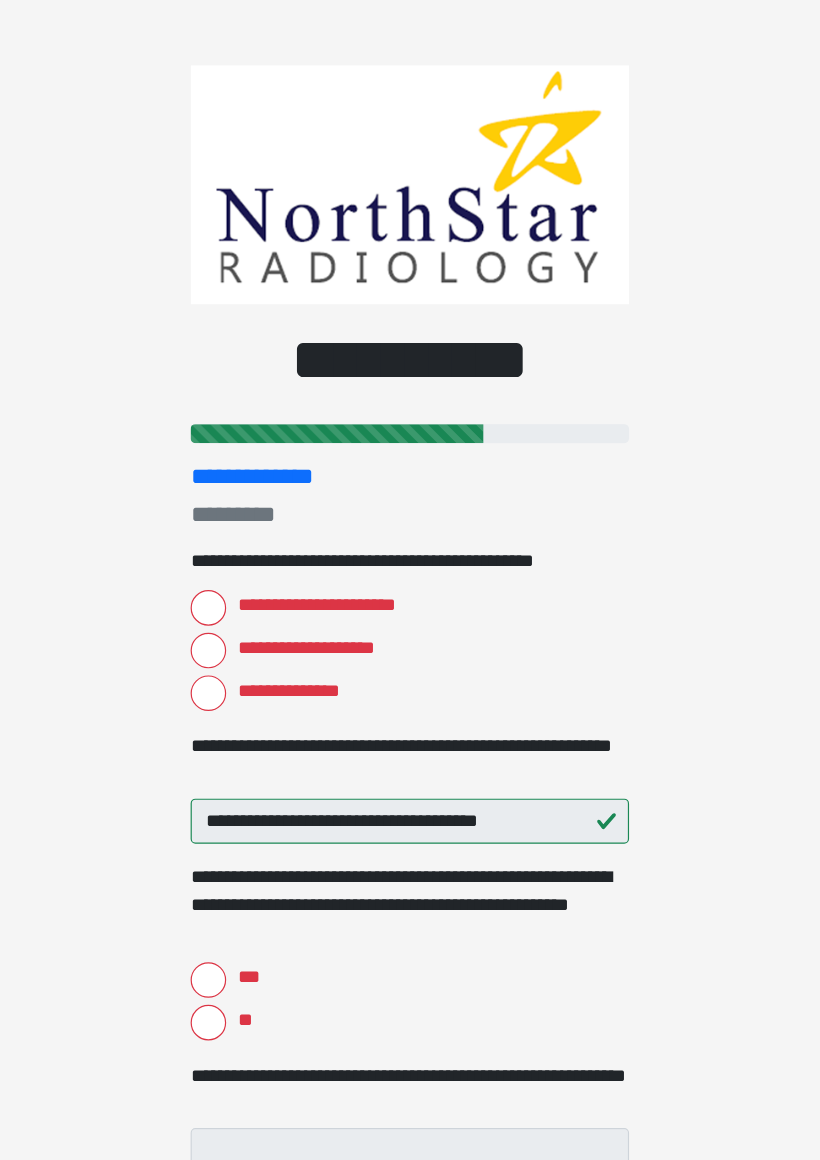 click on "**********" at bounding box center [240, 585] 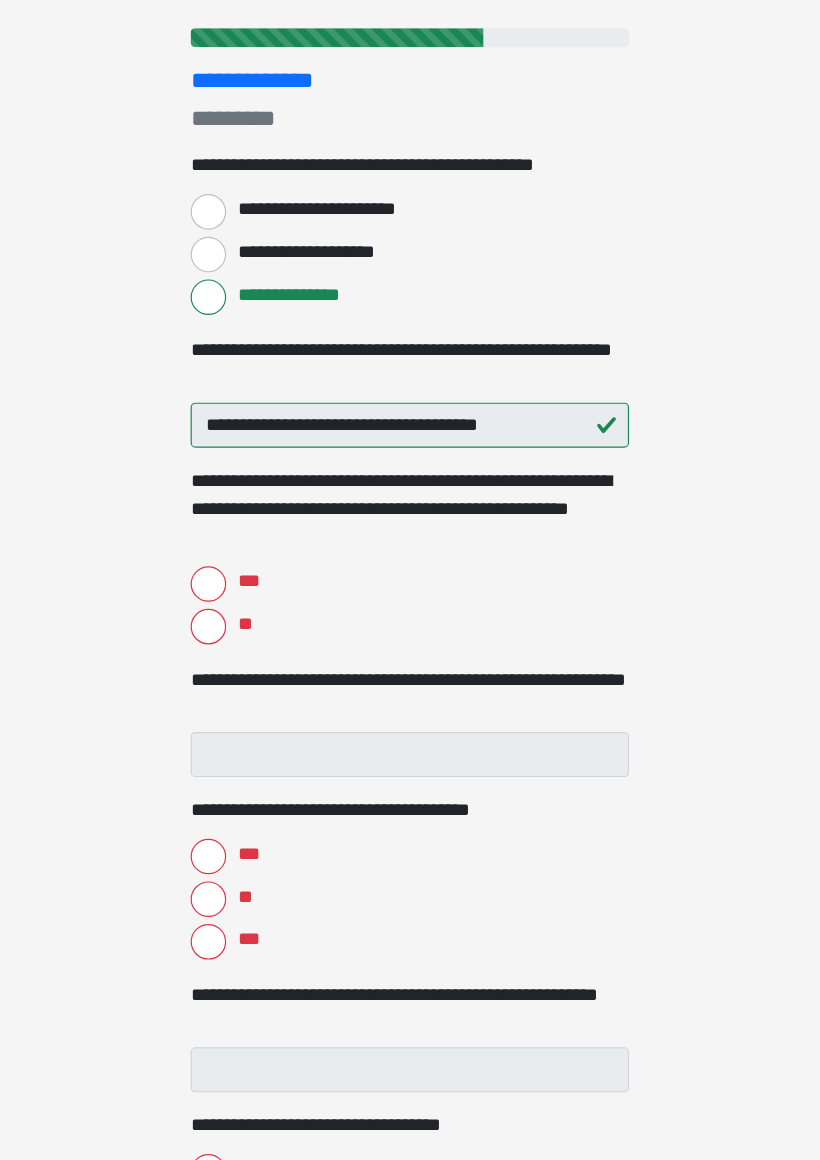 scroll, scrollTop: 172, scrollLeft: 0, axis: vertical 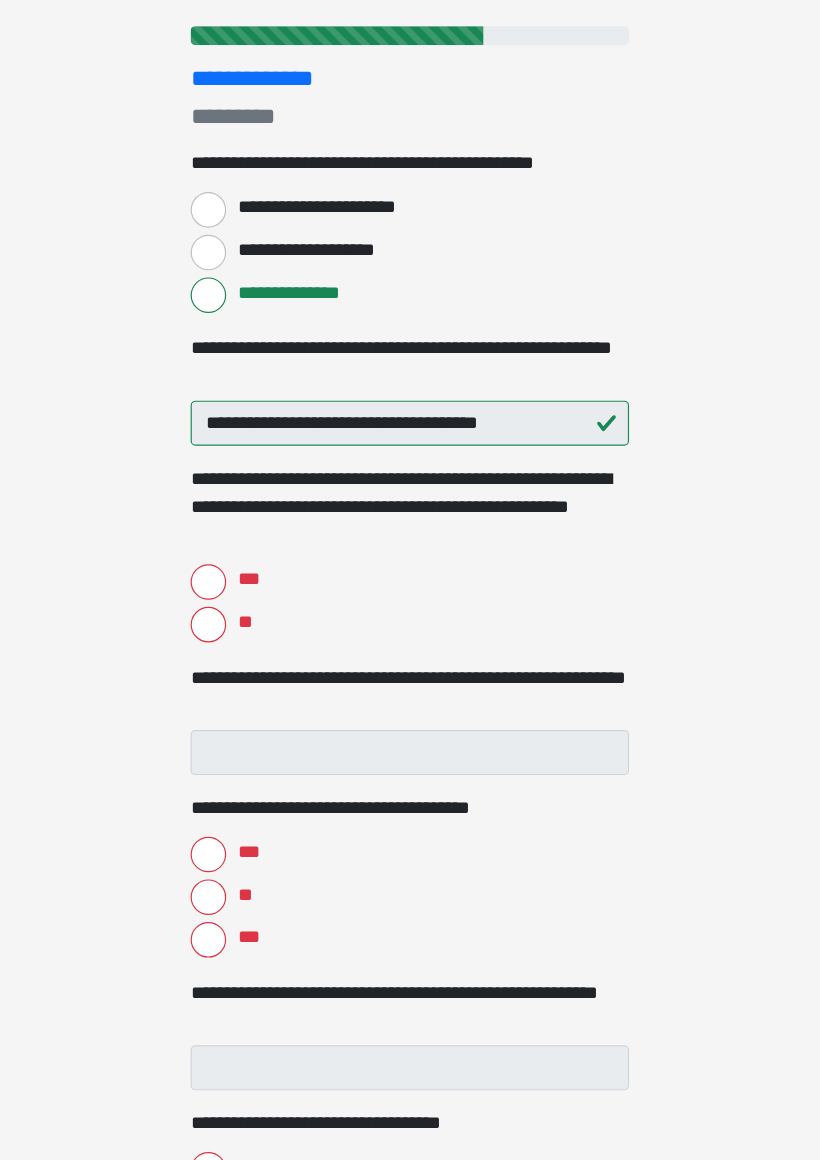 click on "**" at bounding box center (240, 691) 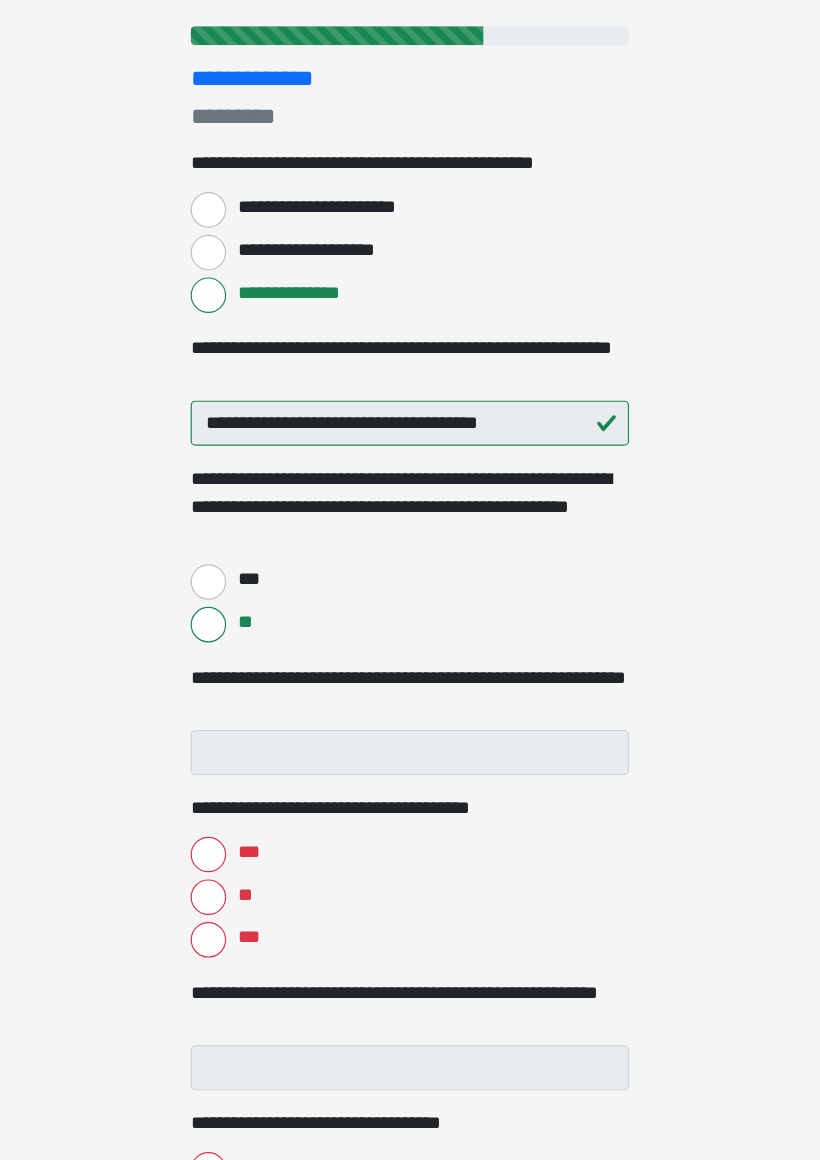 click on "**" at bounding box center (240, 921) 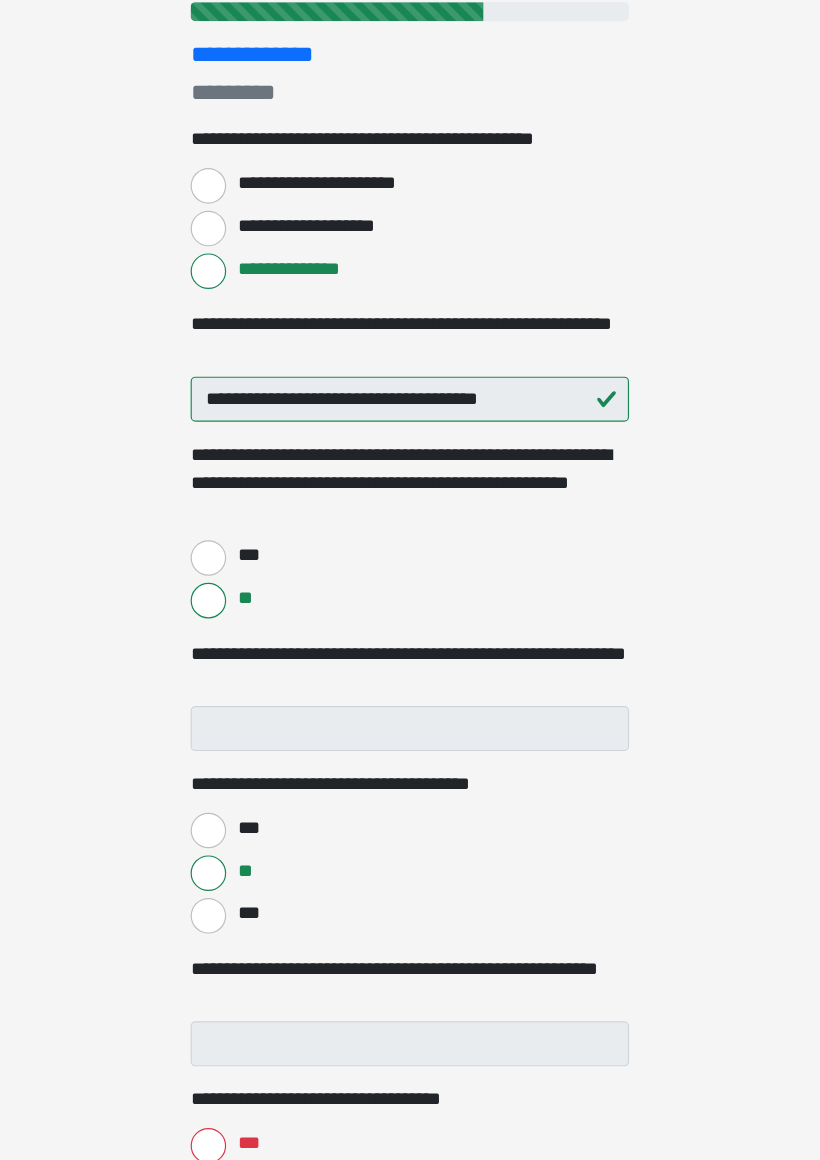 scroll, scrollTop: 193, scrollLeft: 0, axis: vertical 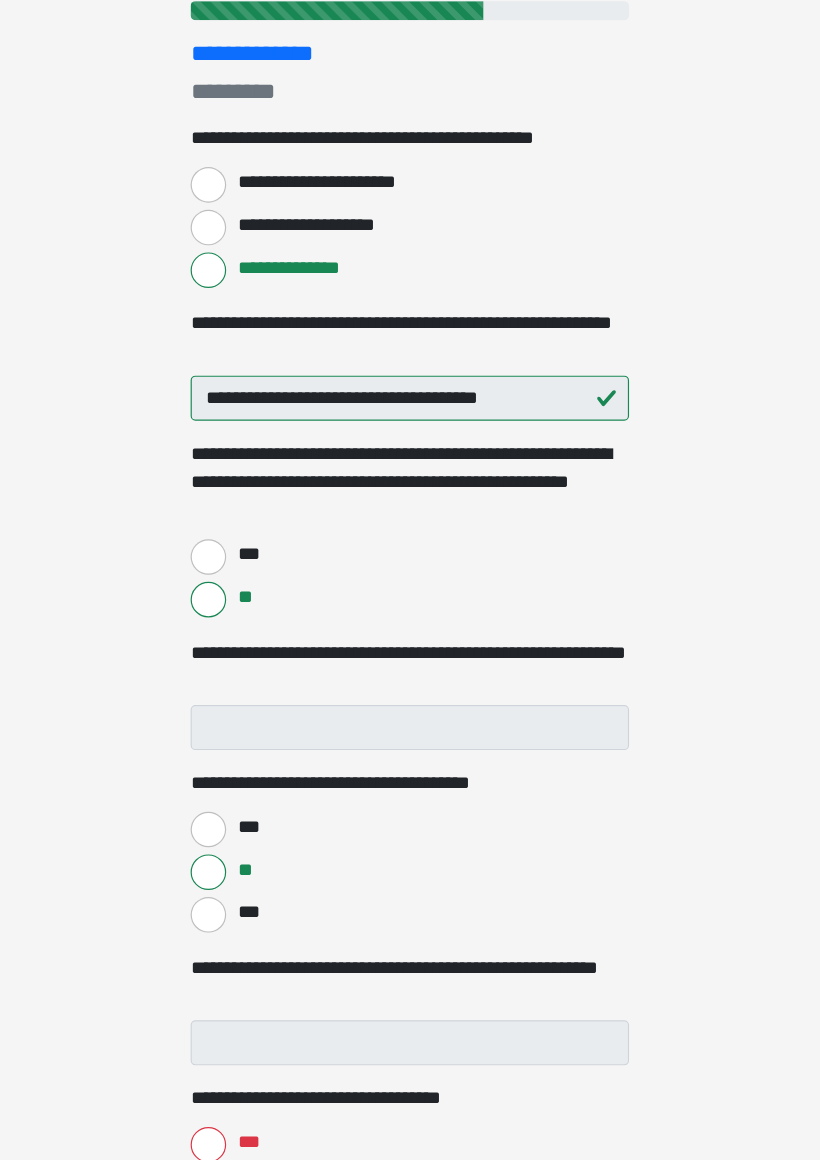 click on "***" at bounding box center (240, 936) 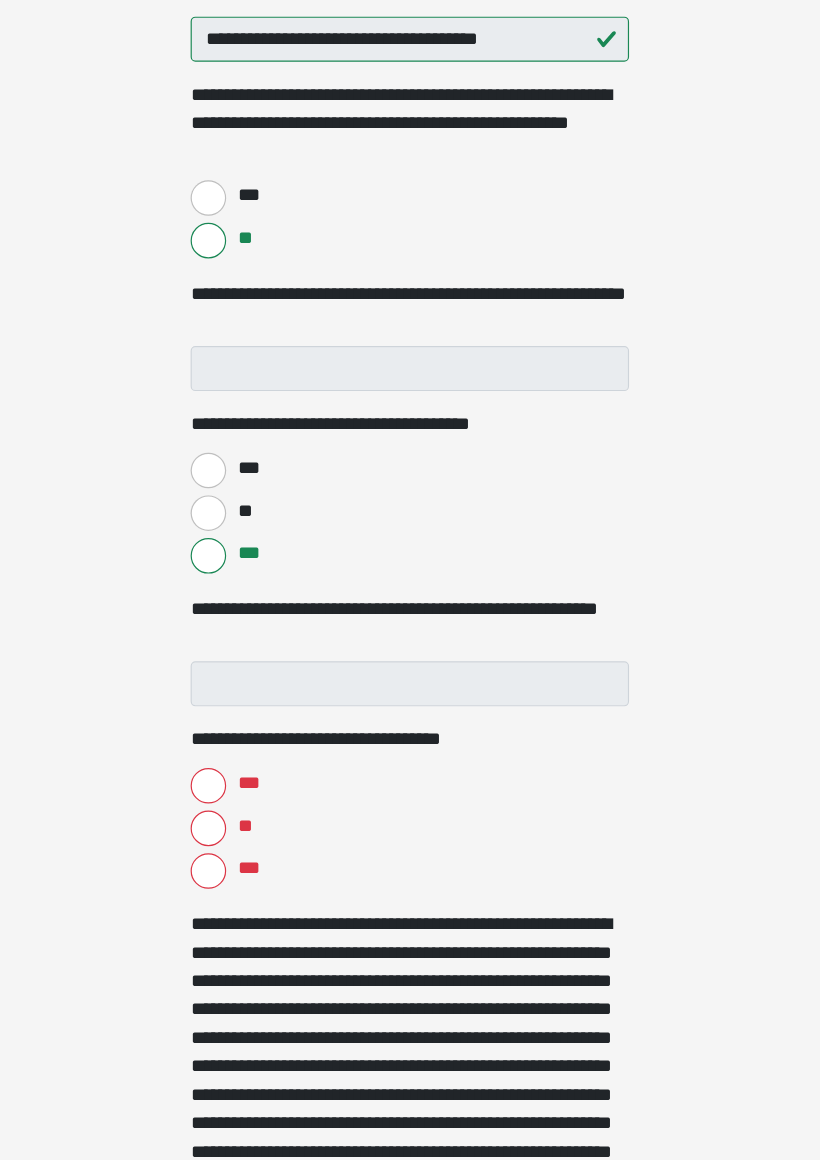 scroll, scrollTop: 496, scrollLeft: 0, axis: vertical 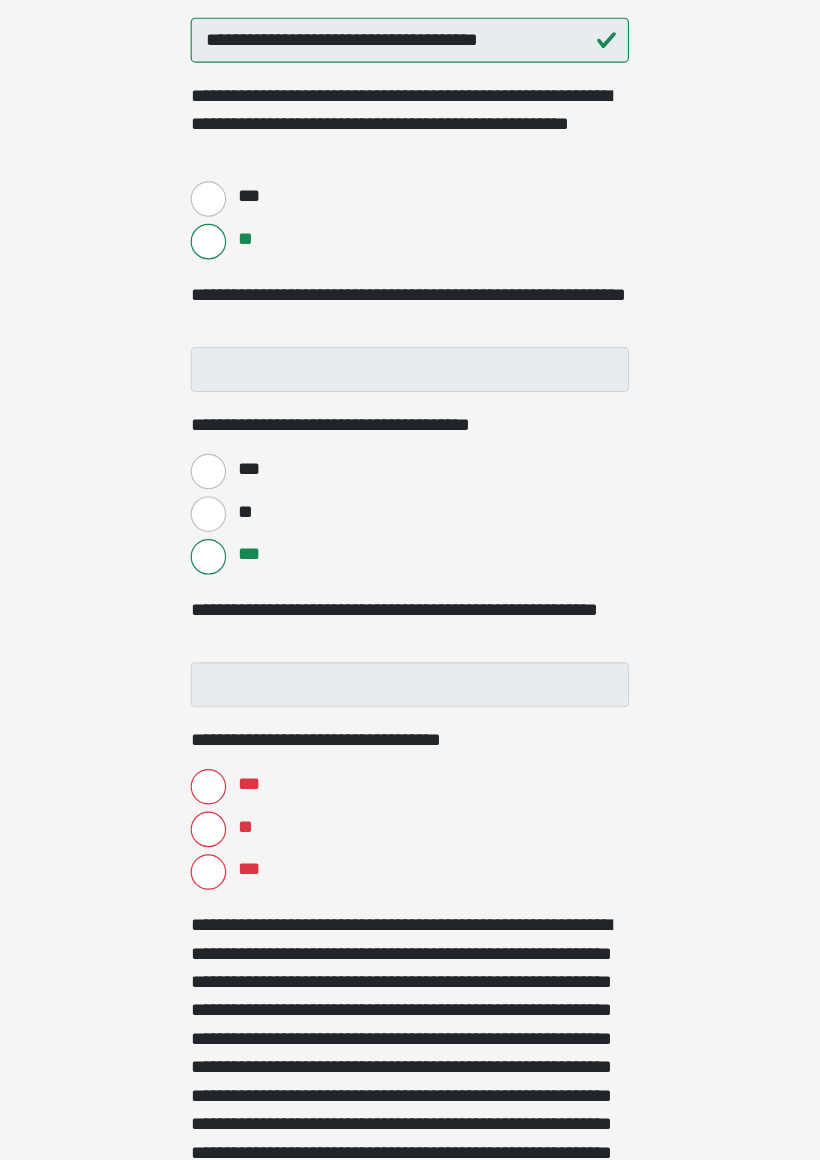 click on "***" at bounding box center (240, 899) 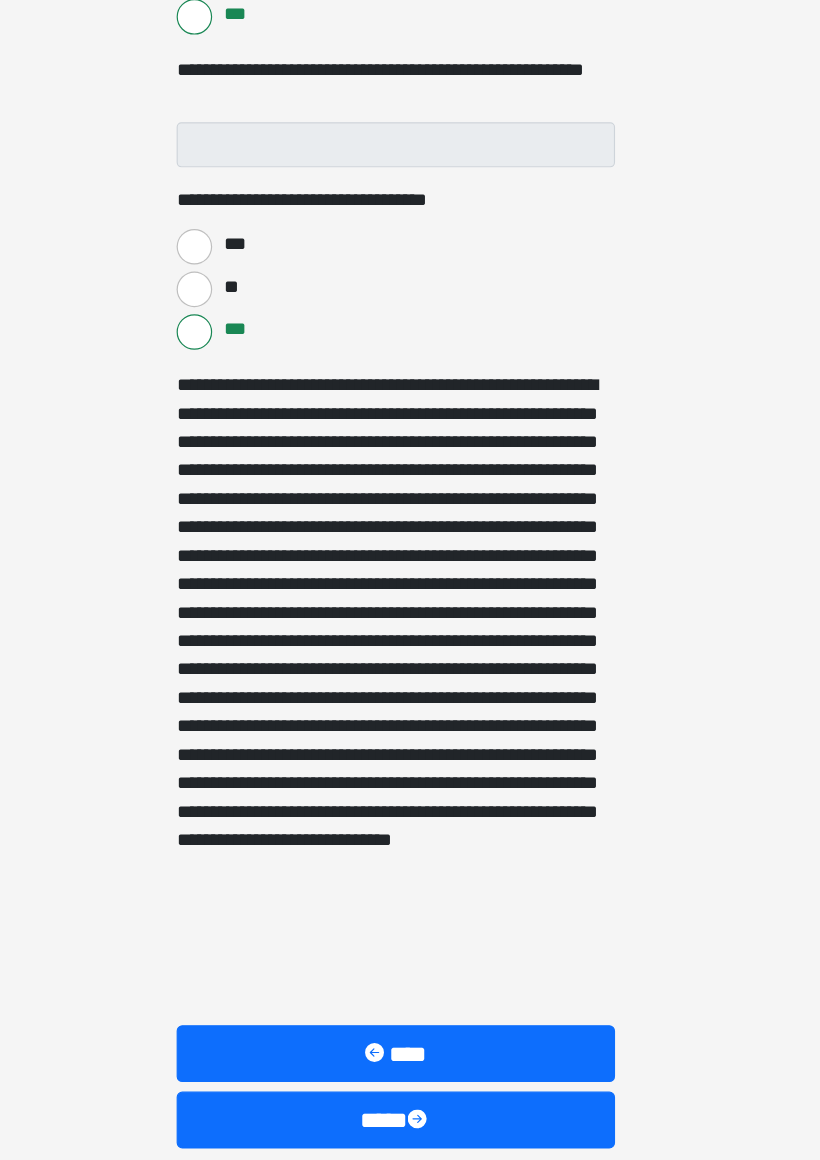 scroll, scrollTop: 1026, scrollLeft: 0, axis: vertical 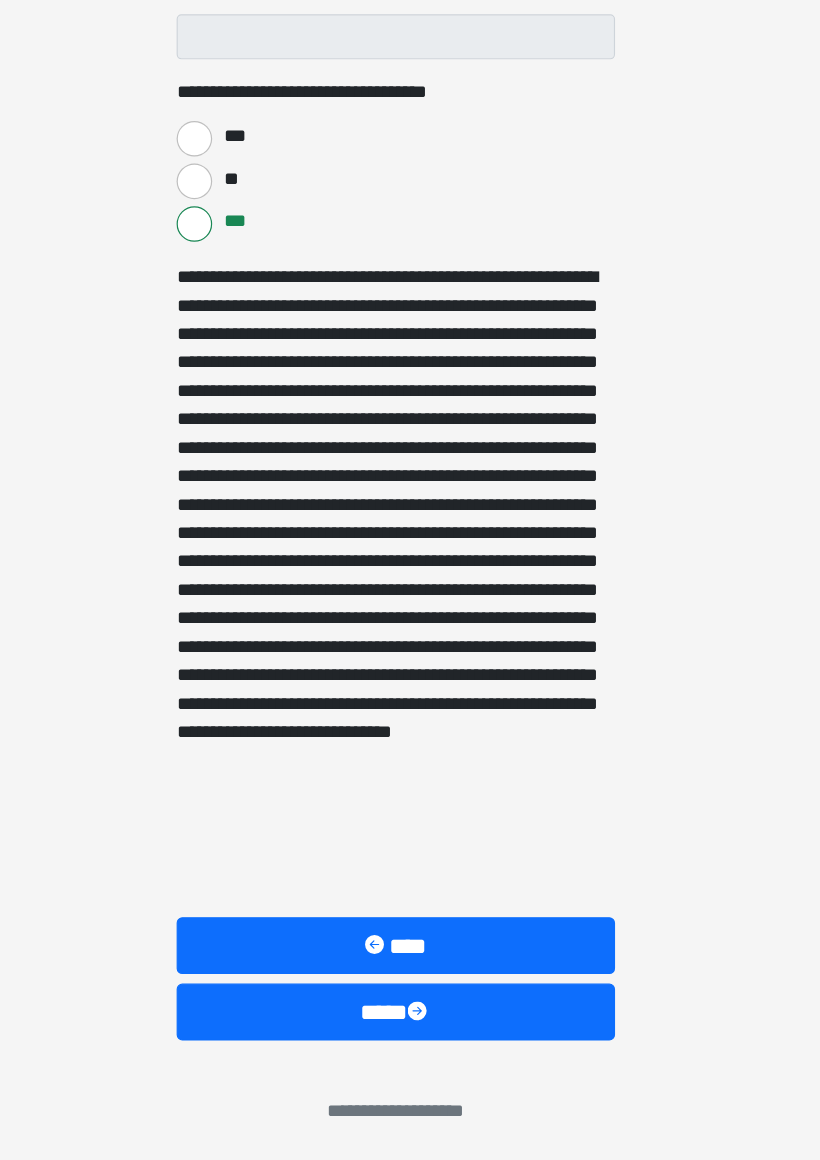 click on "****" at bounding box center [410, 1034] 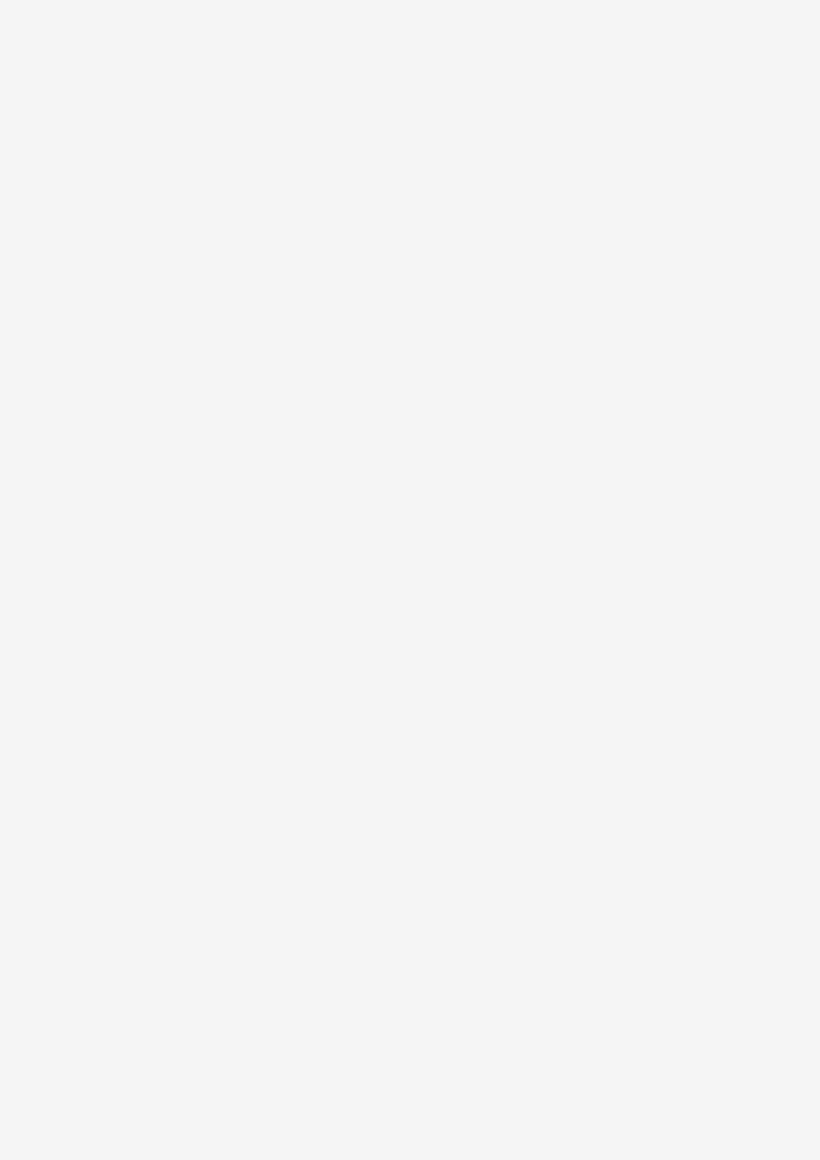 scroll, scrollTop: 0, scrollLeft: 0, axis: both 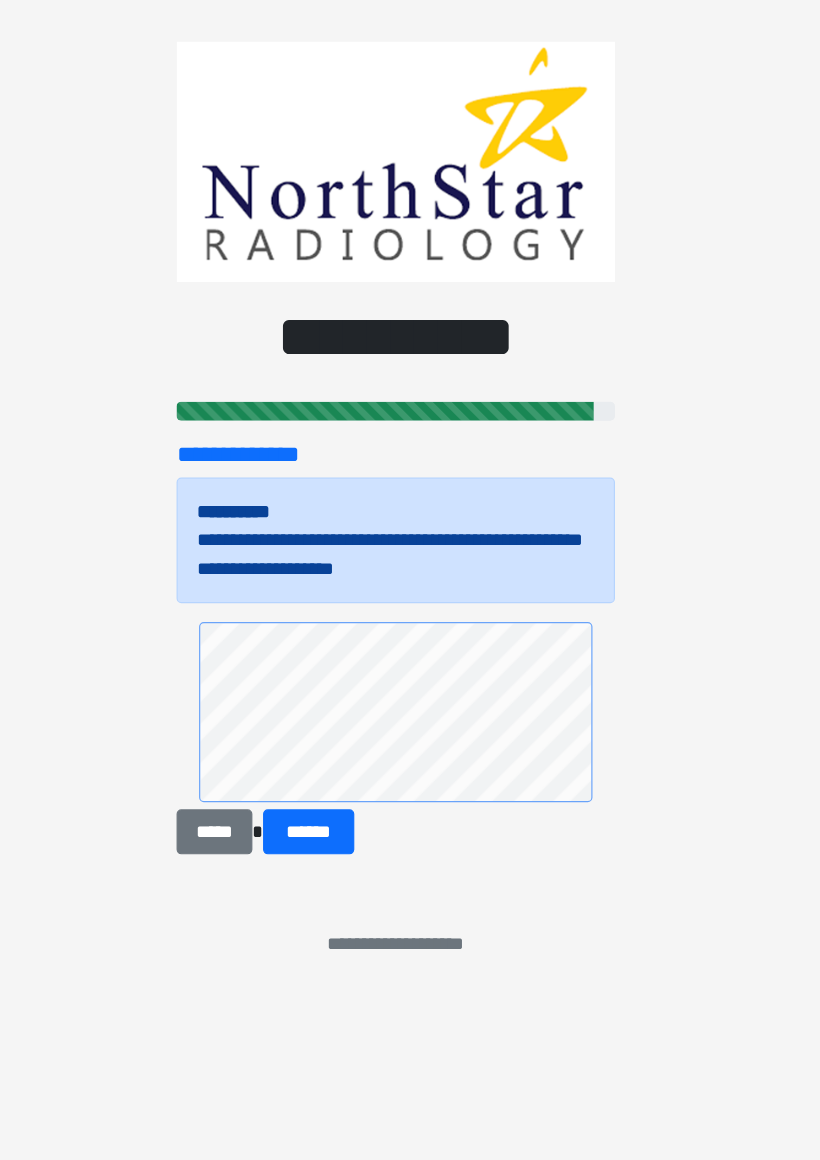 click on "******" at bounding box center [336, 860] 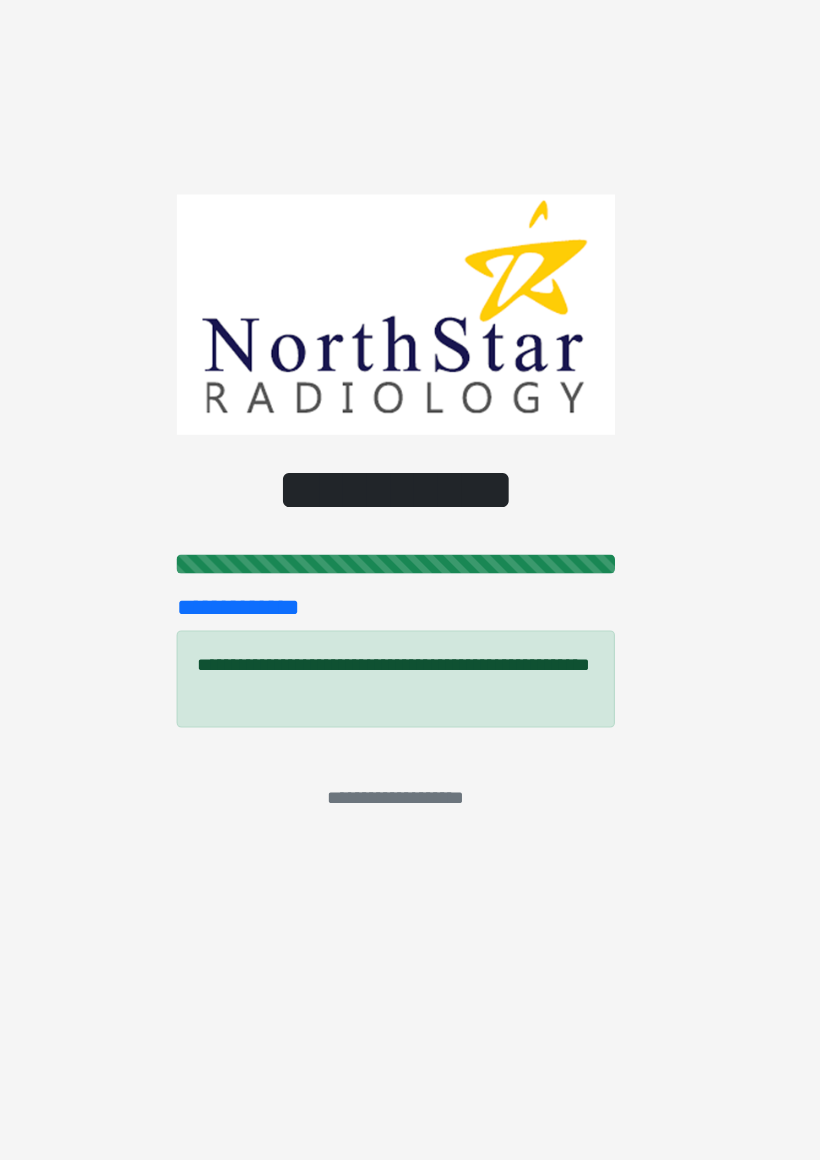 click on "**********" at bounding box center (410, 580) 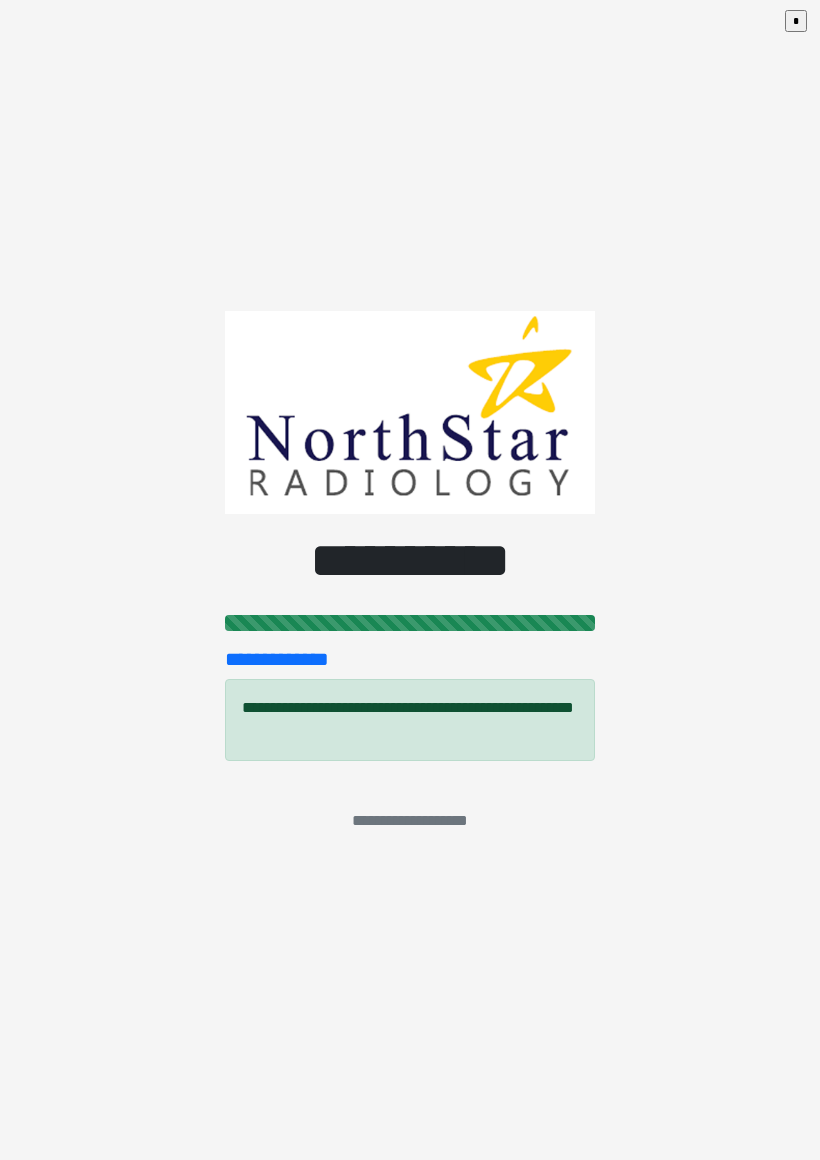 click on "*" at bounding box center (796, 21) 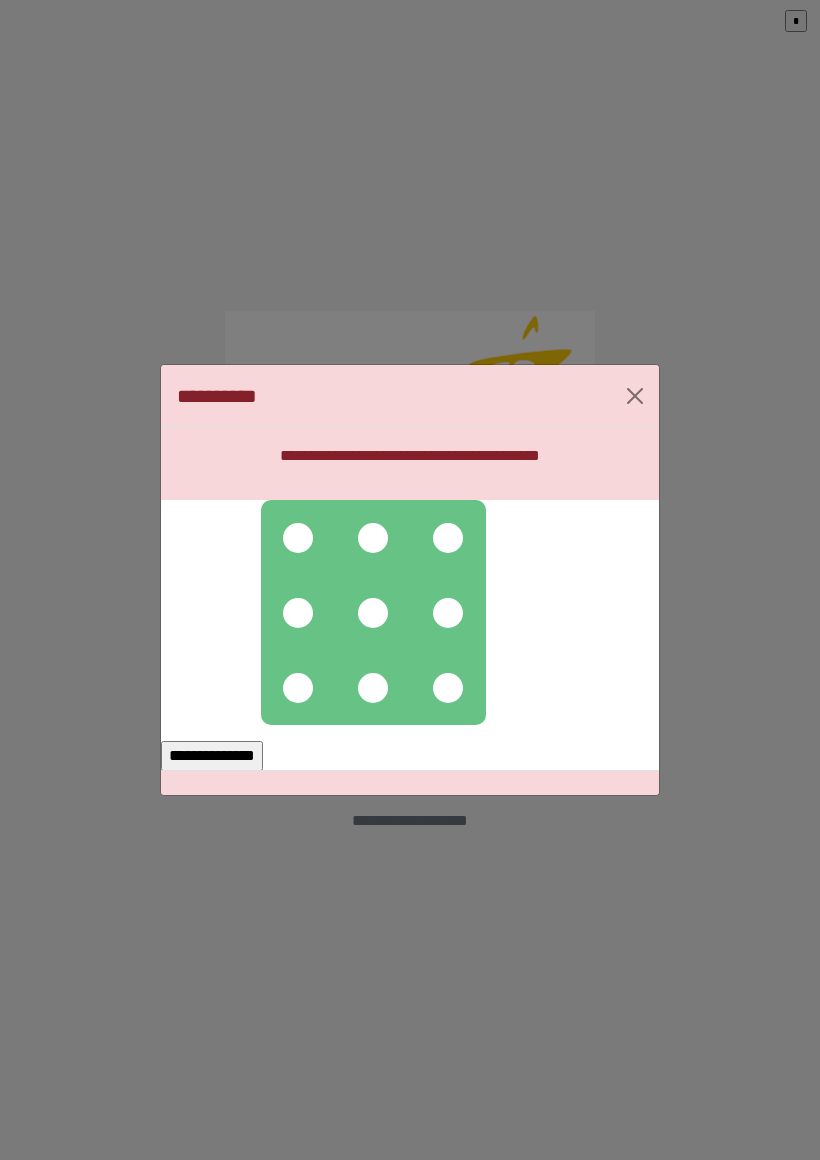 click at bounding box center [373, 612] 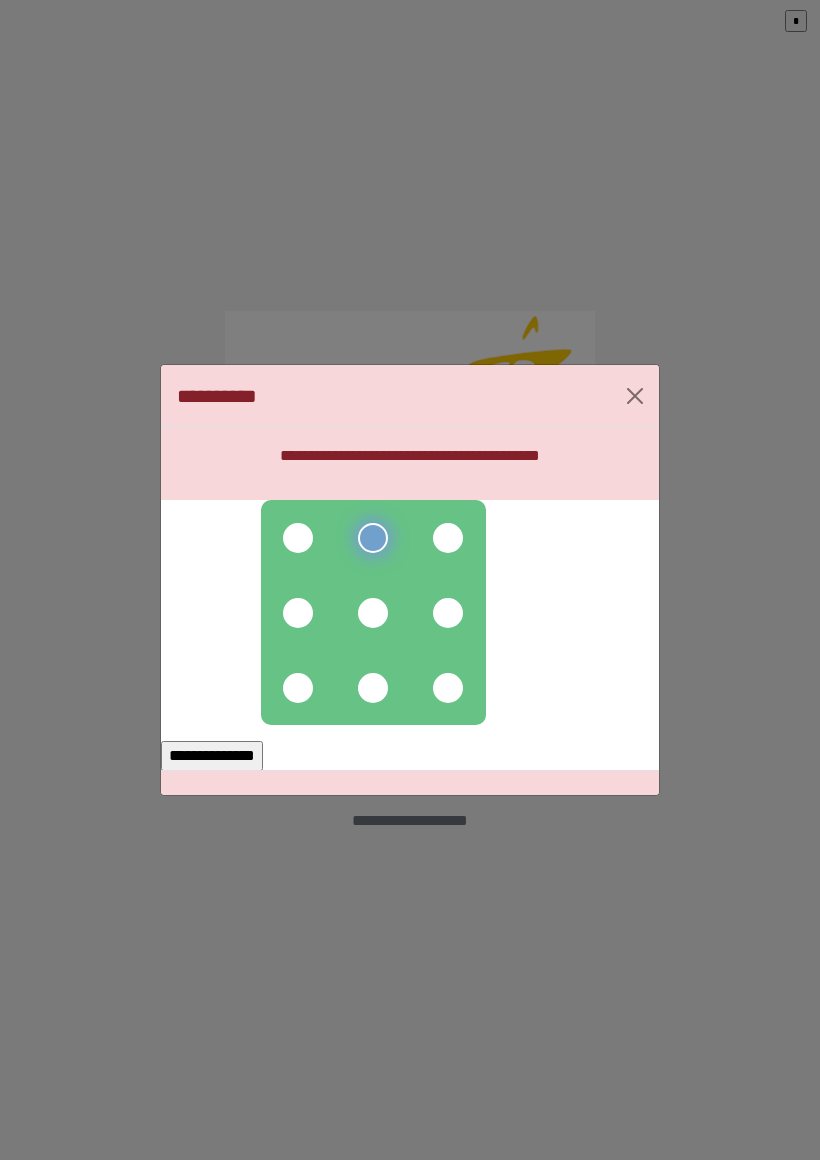 click at bounding box center [373, 613] 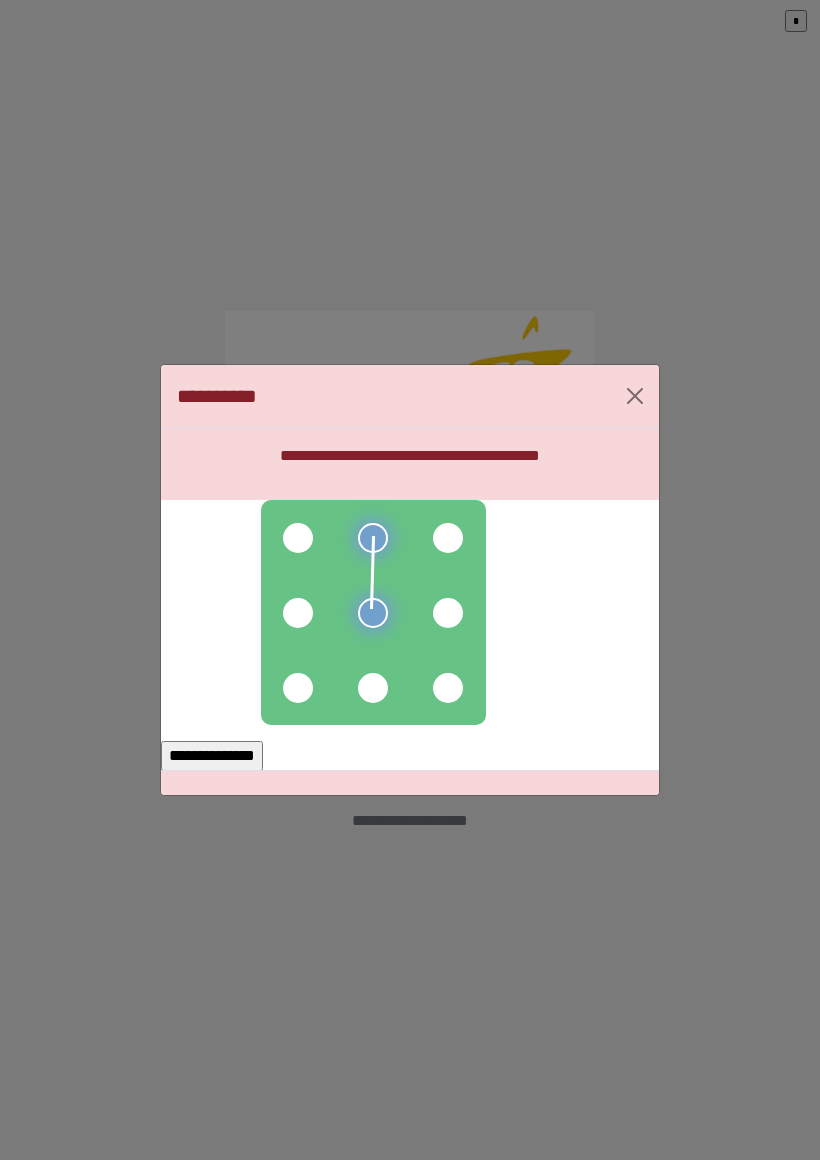 click at bounding box center [373, 688] 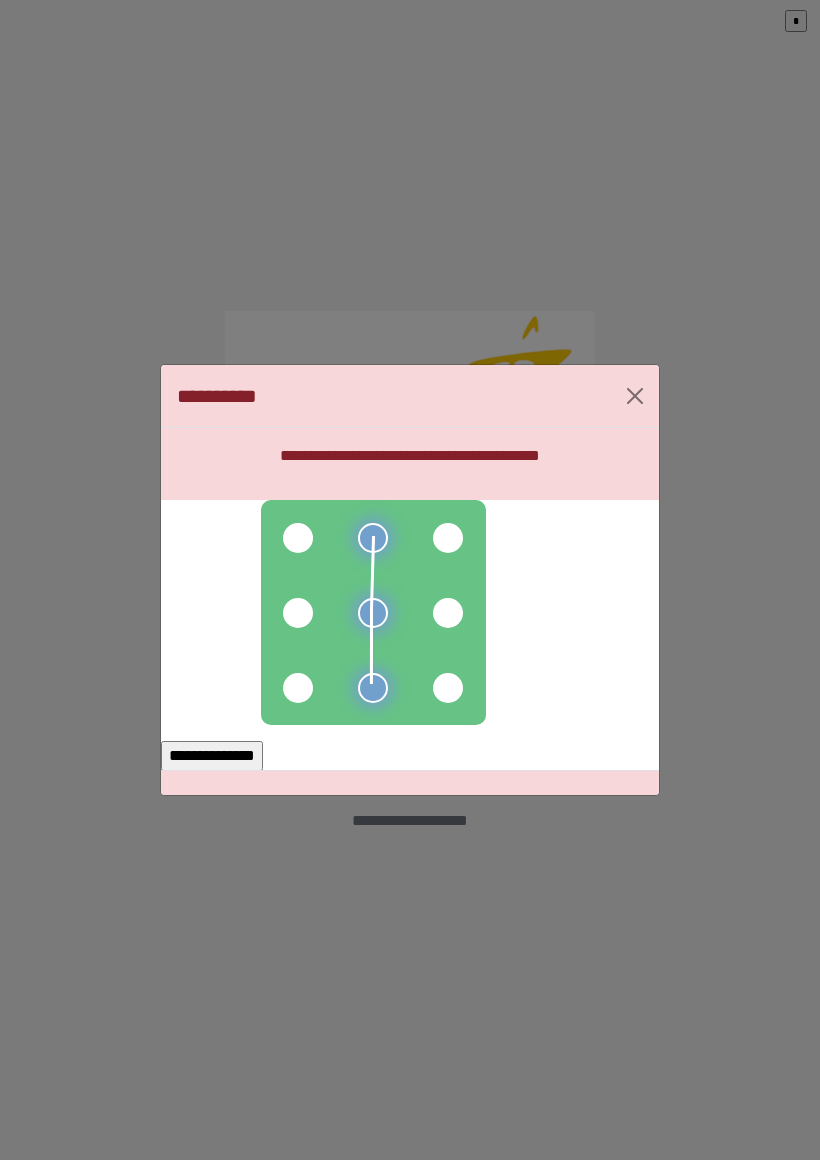 click at bounding box center (448, 688) 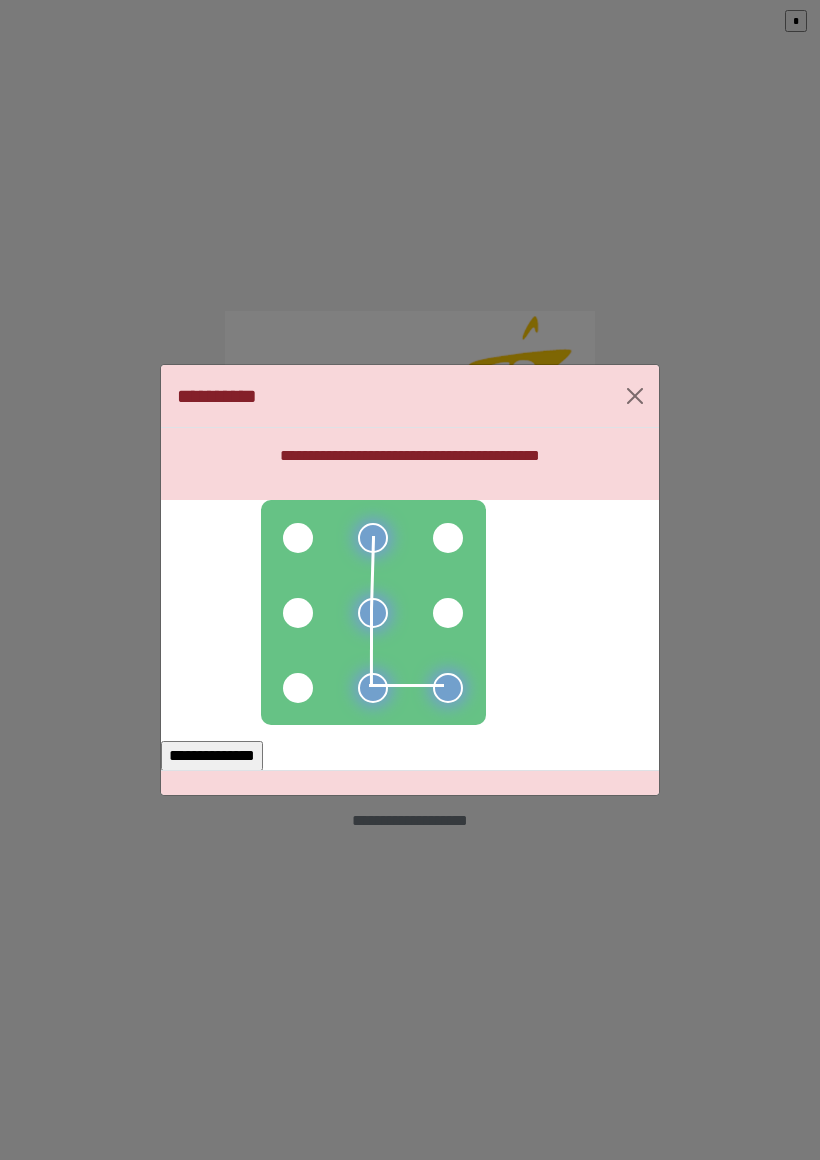 click at bounding box center [448, 613] 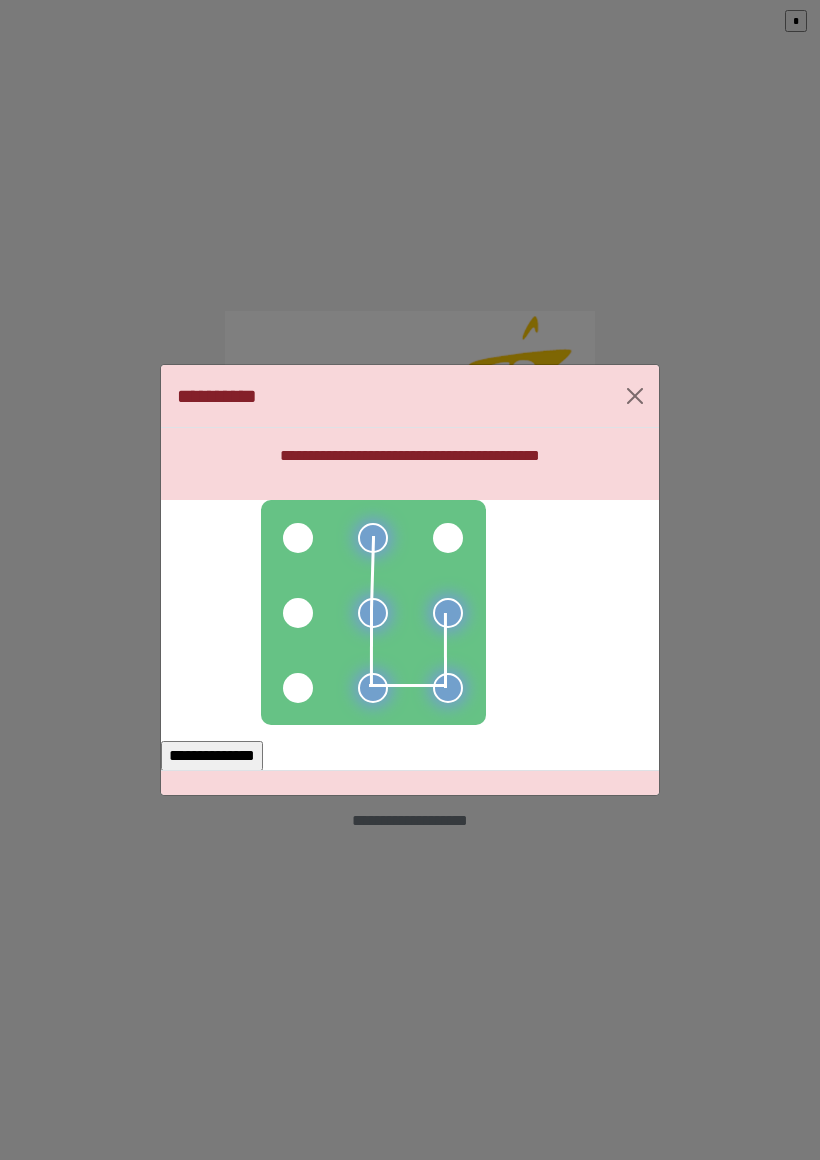 click at bounding box center (298, 613) 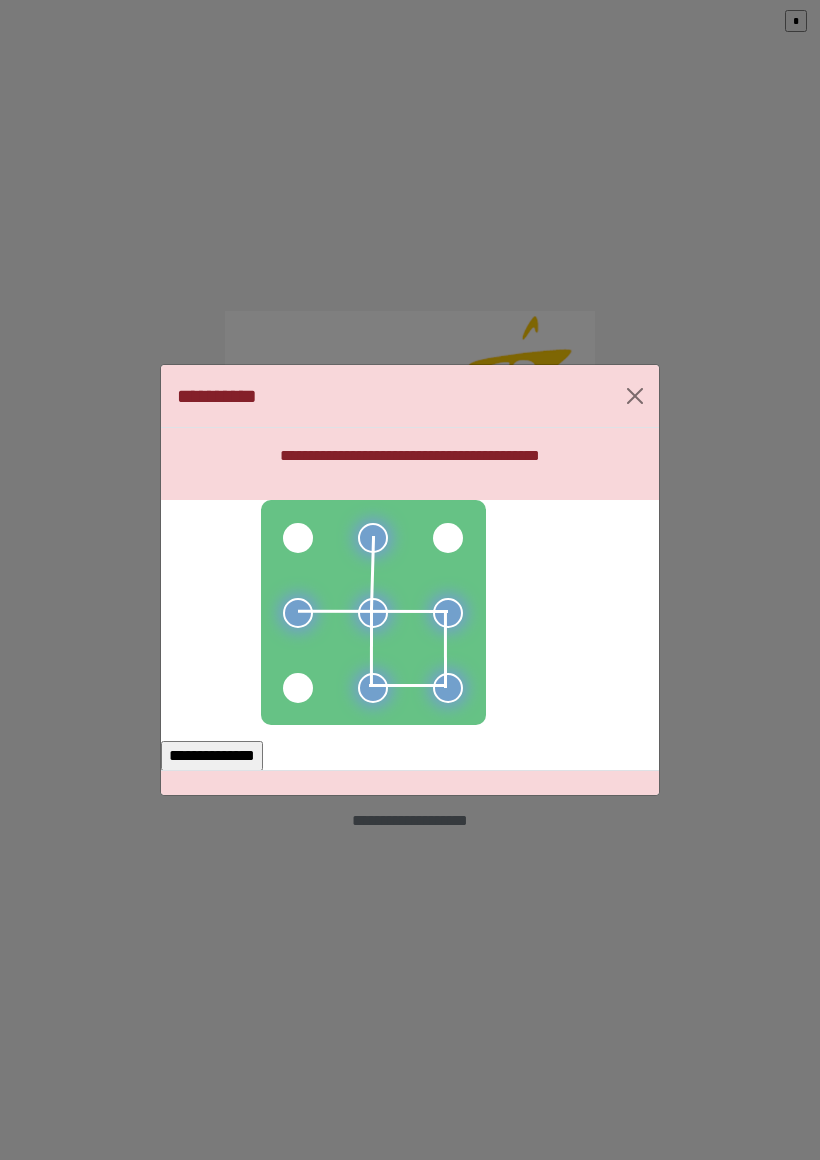 click on "**********" at bounding box center (212, 756) 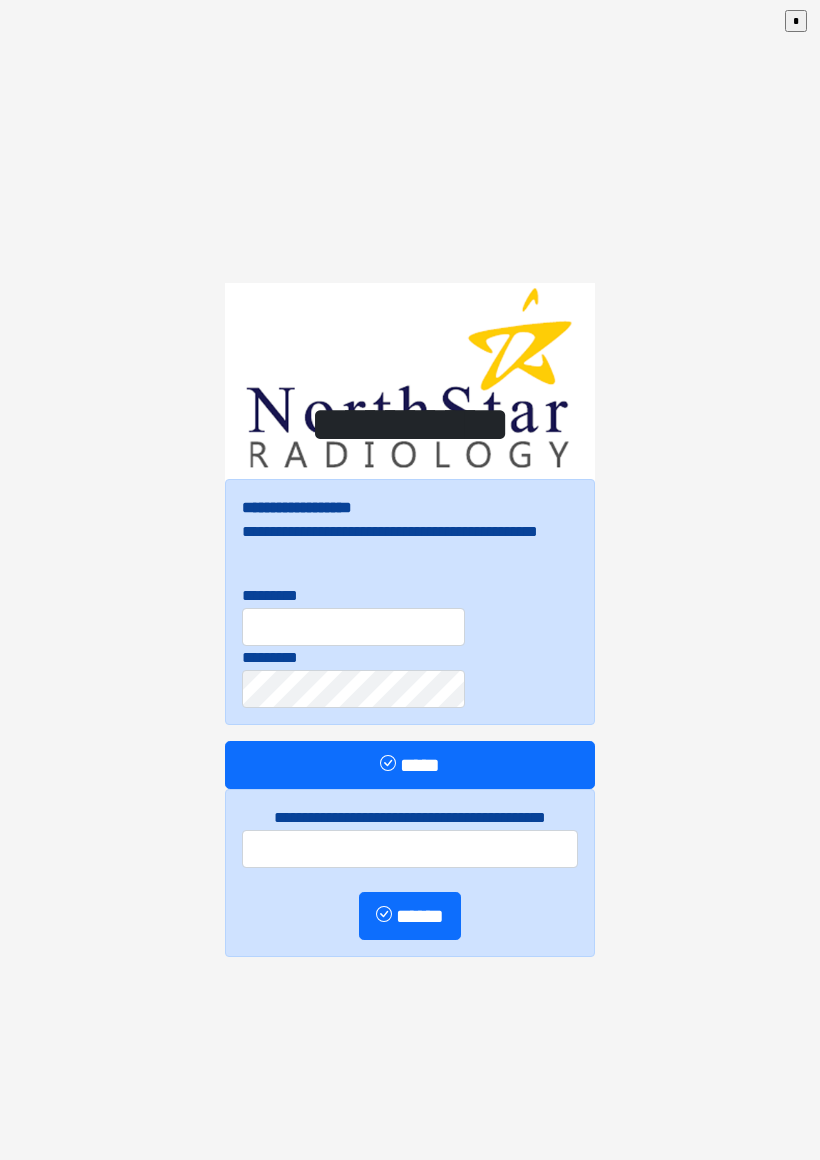 scroll, scrollTop: 0, scrollLeft: 0, axis: both 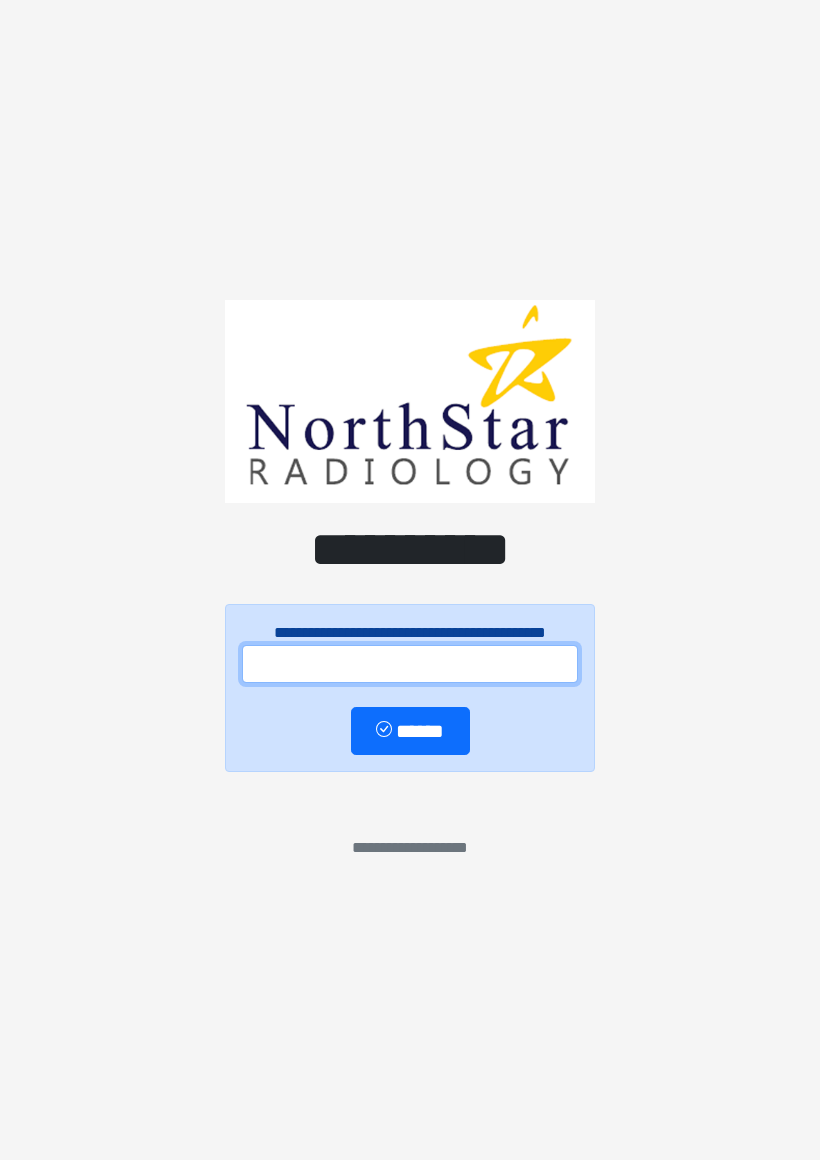 click at bounding box center [410, 664] 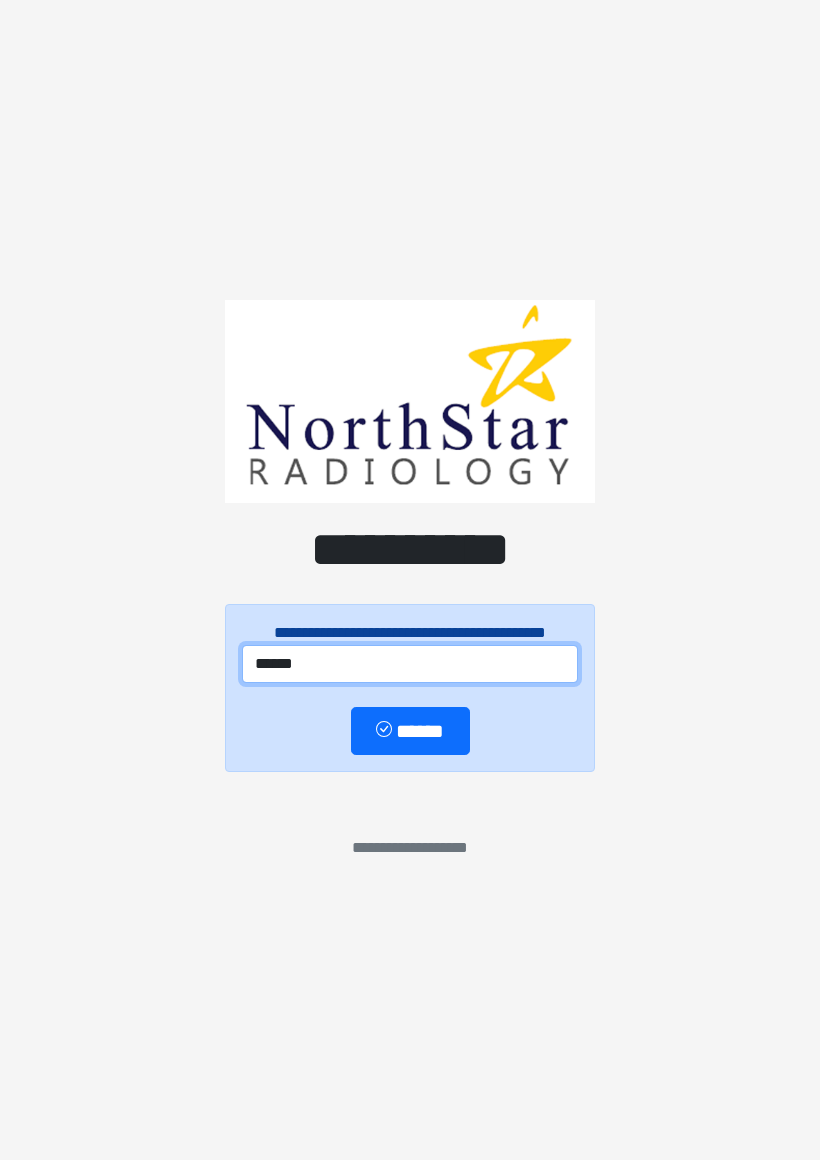 type on "******" 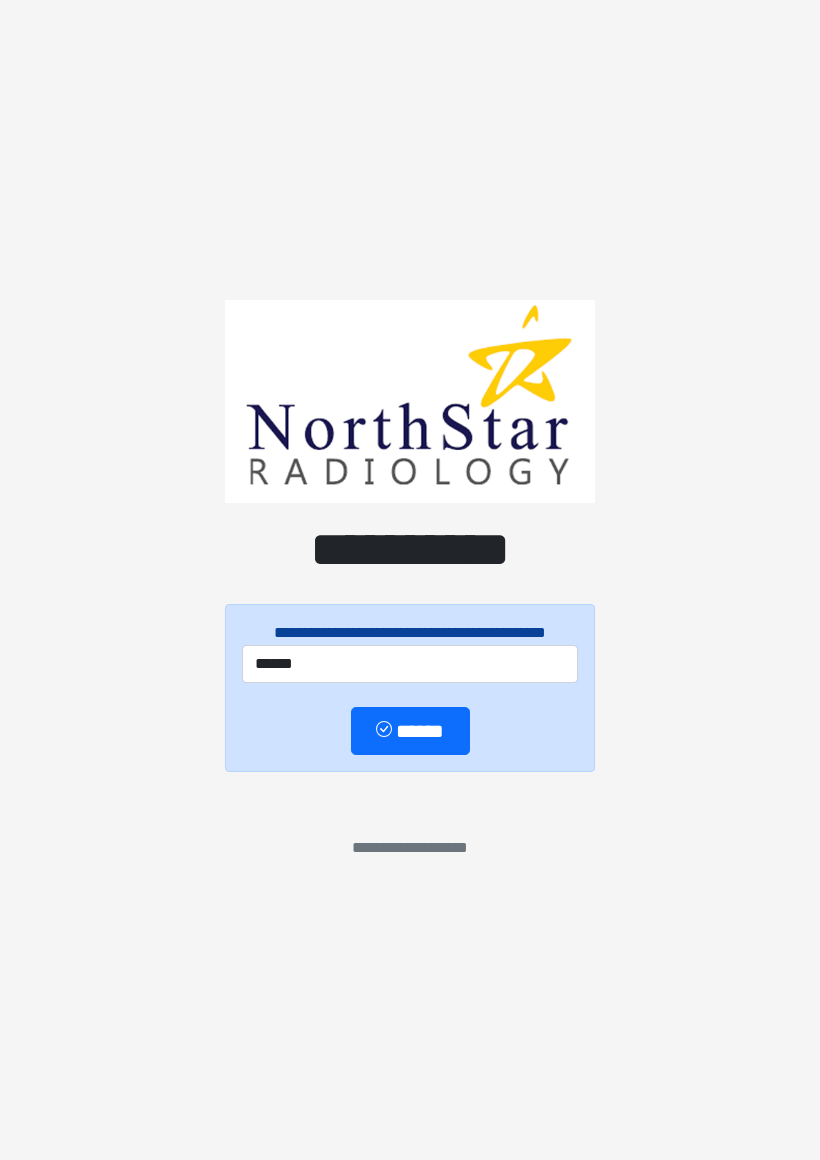 click on "******" at bounding box center [410, 731] 